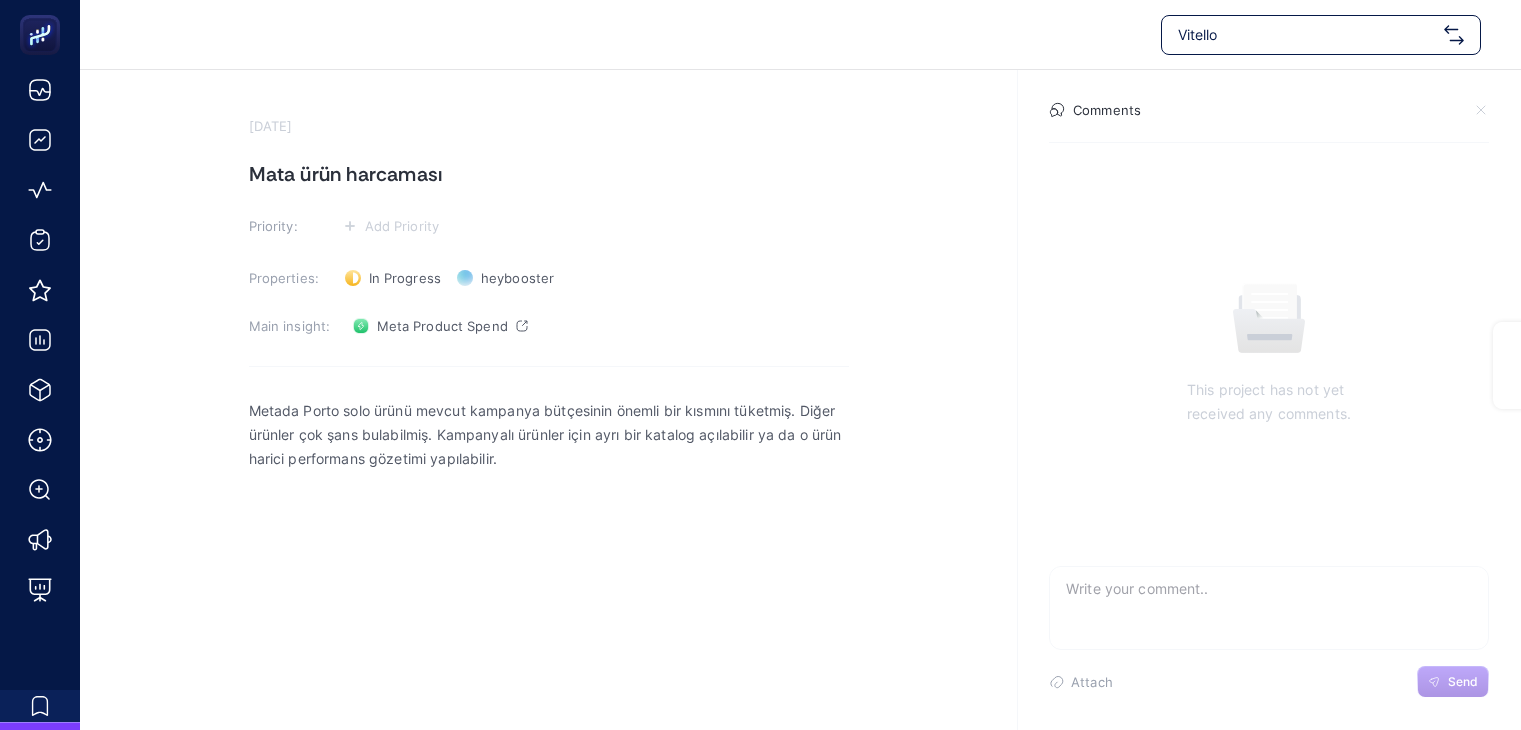 scroll, scrollTop: 0, scrollLeft: 0, axis: both 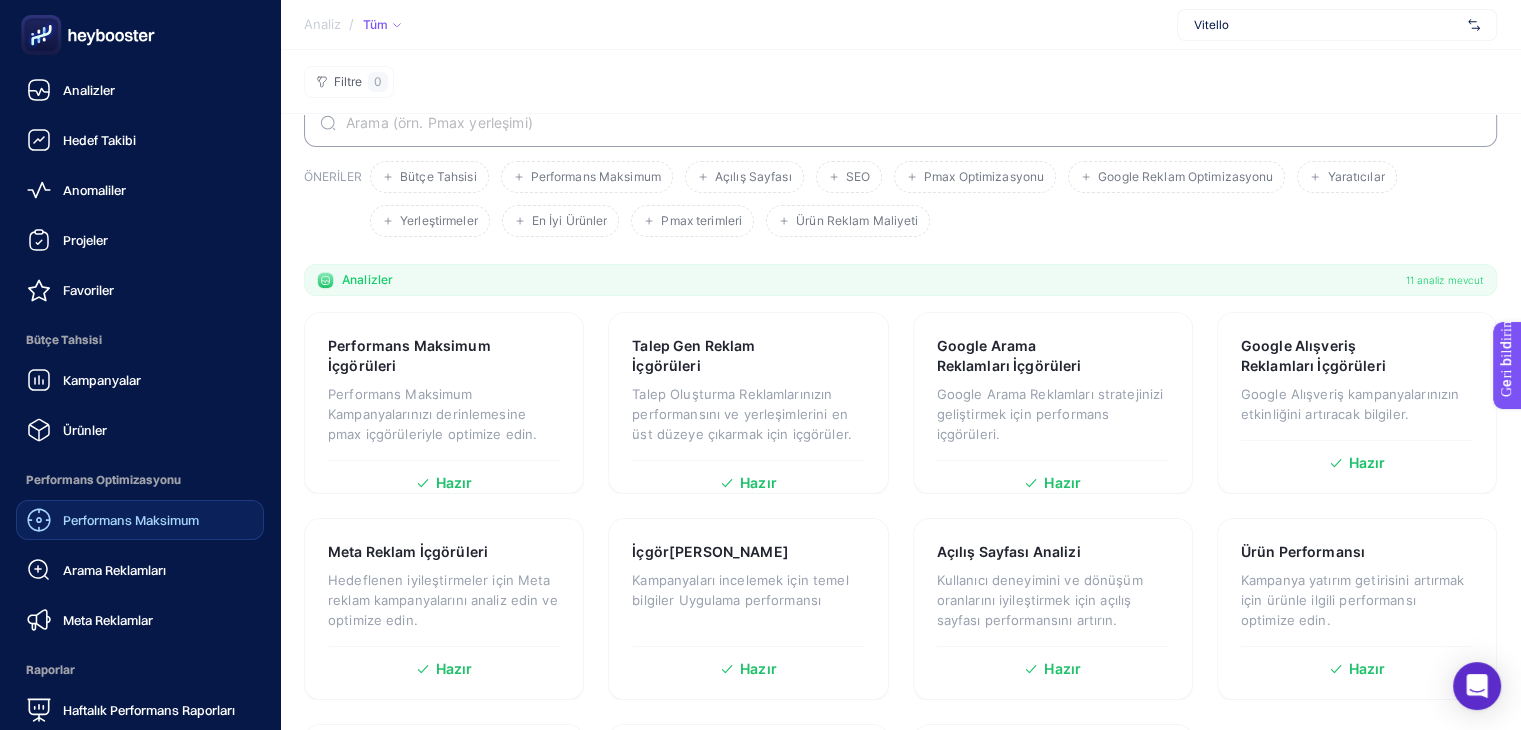 click on "Performans Maksimum" at bounding box center (131, 520) 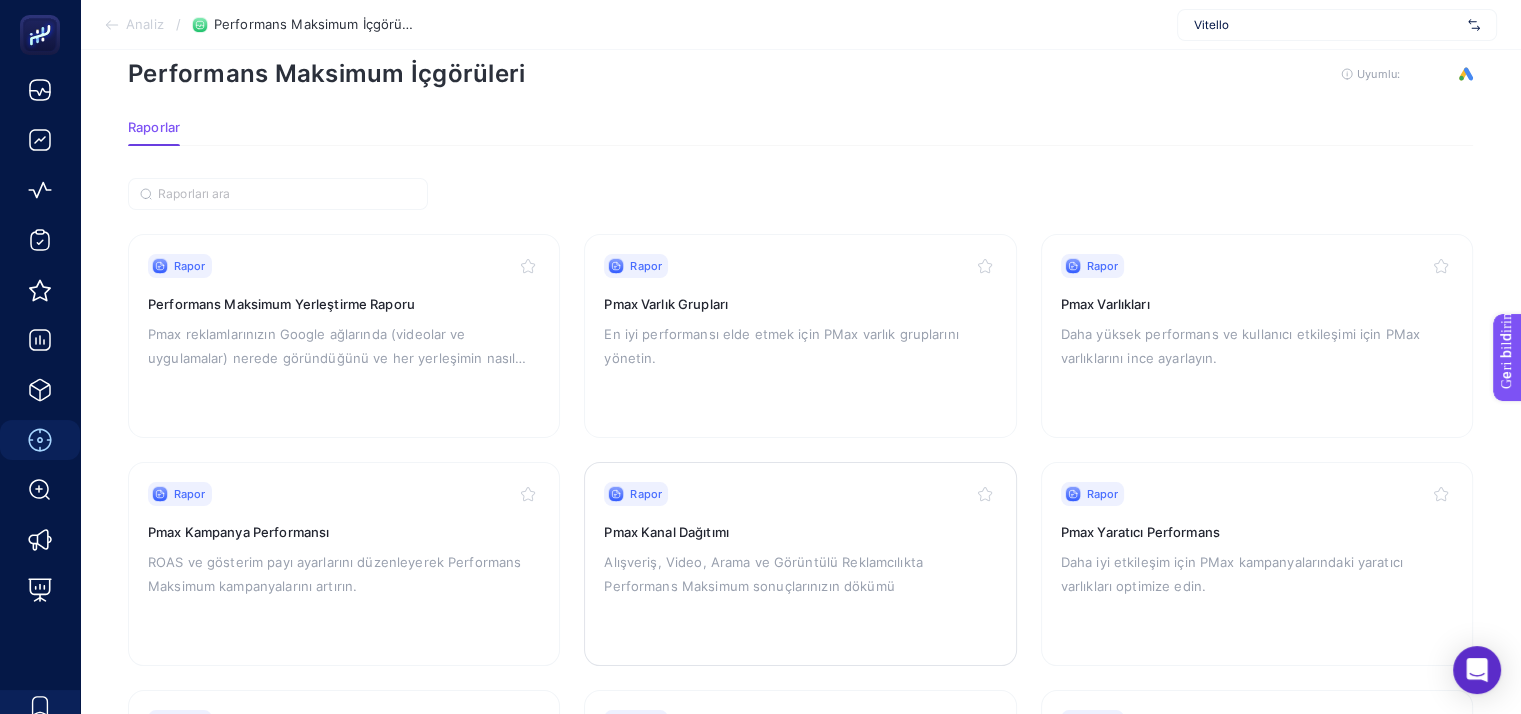click on "Pmax Kanal Dağıtımı" at bounding box center [666, 532] 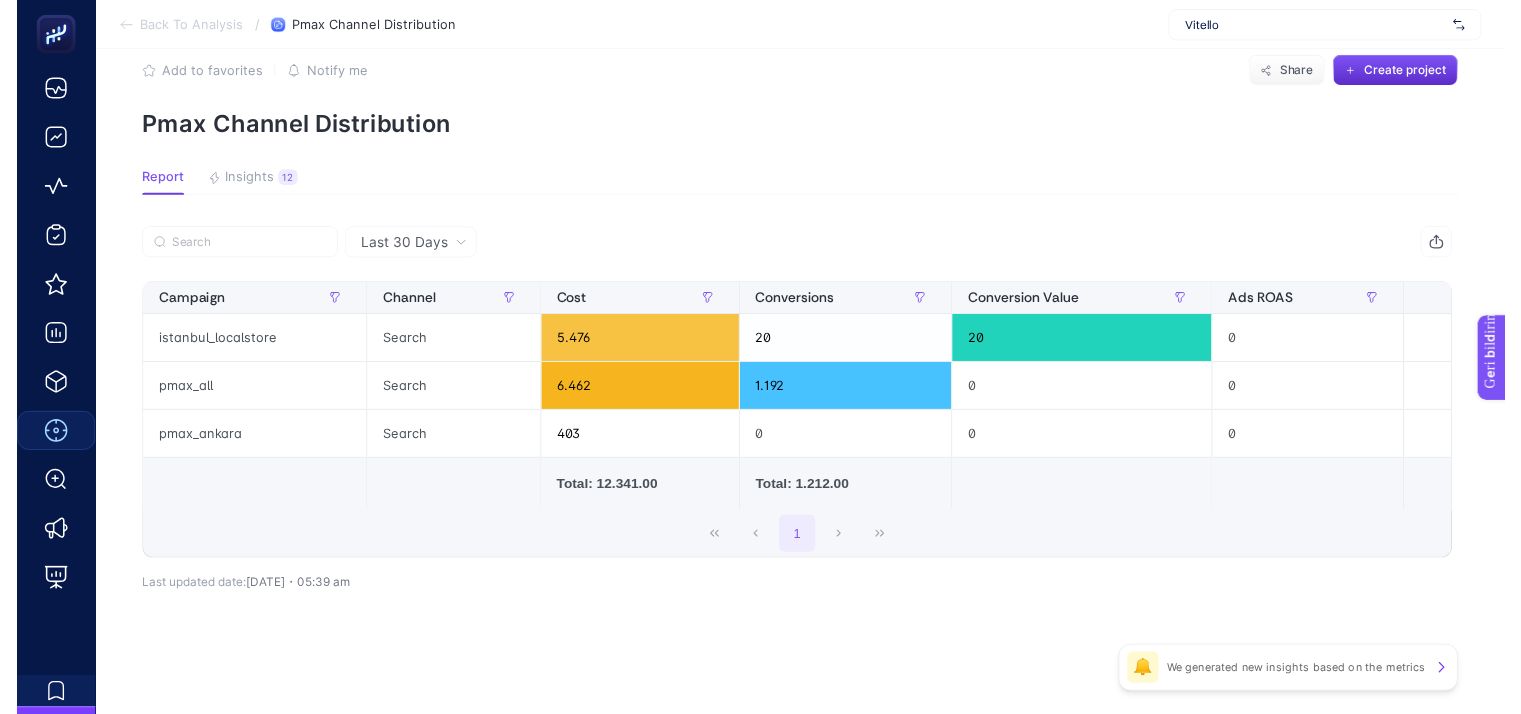 scroll, scrollTop: 0, scrollLeft: 0, axis: both 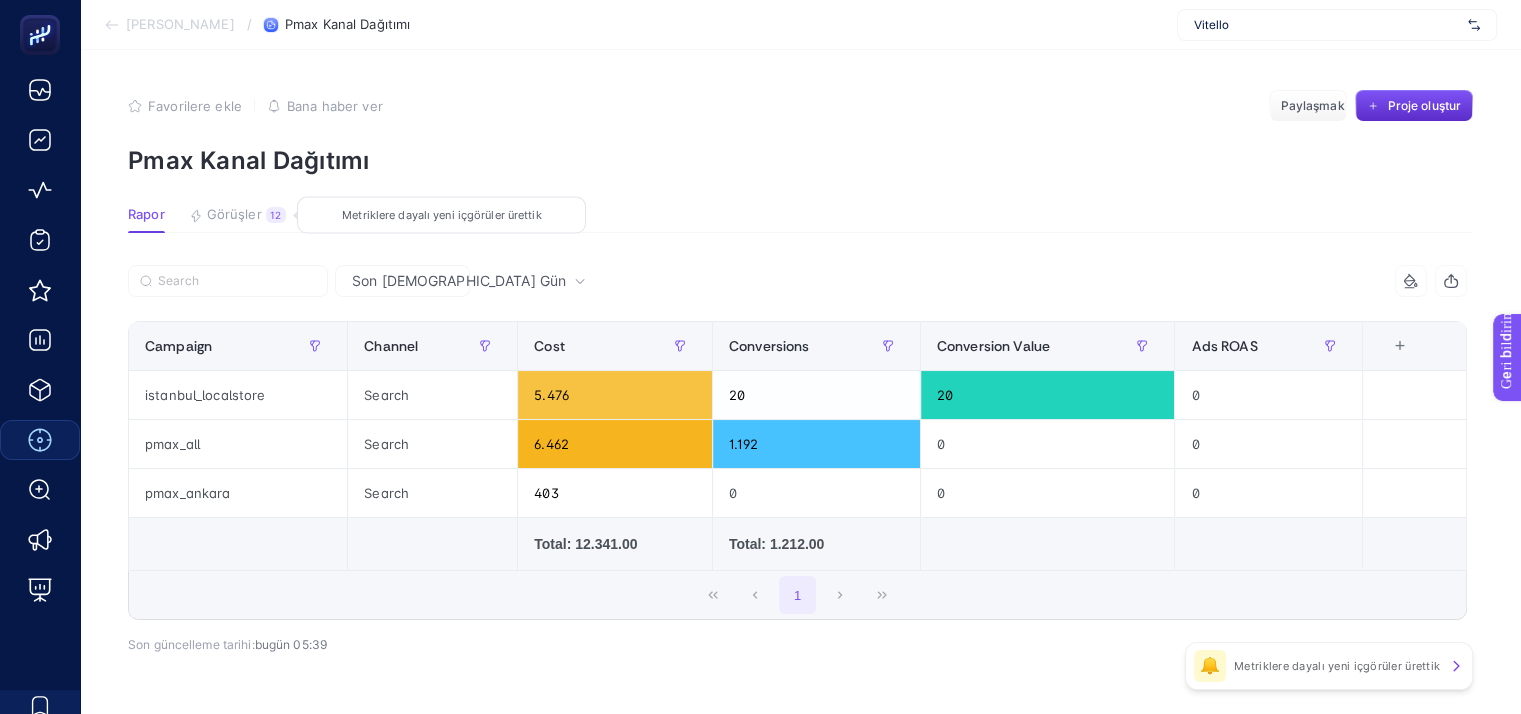 click on "Görüşler" at bounding box center (234, 214) 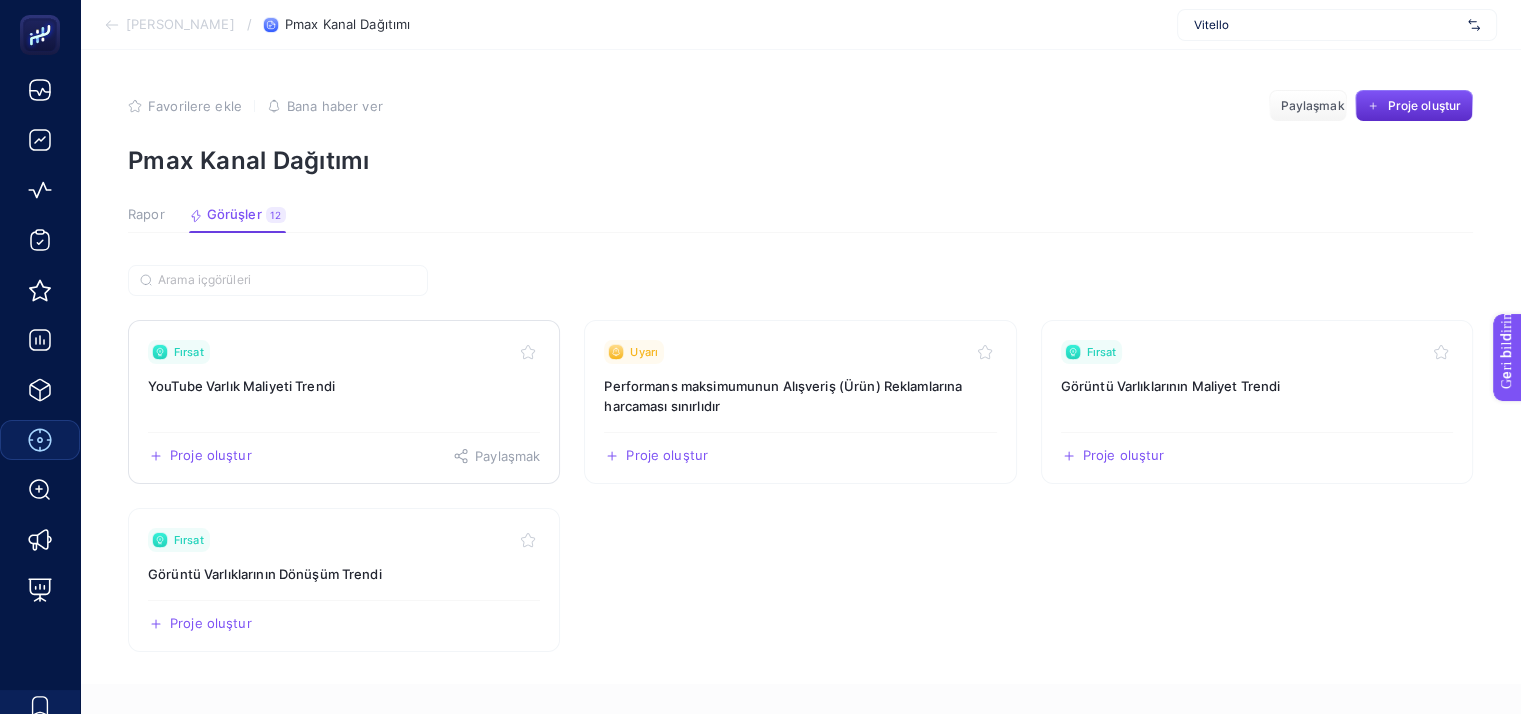 click on "Fırsat YouTube Varlık Maliyeti Trendi Proje oluştur Paylaşmak" 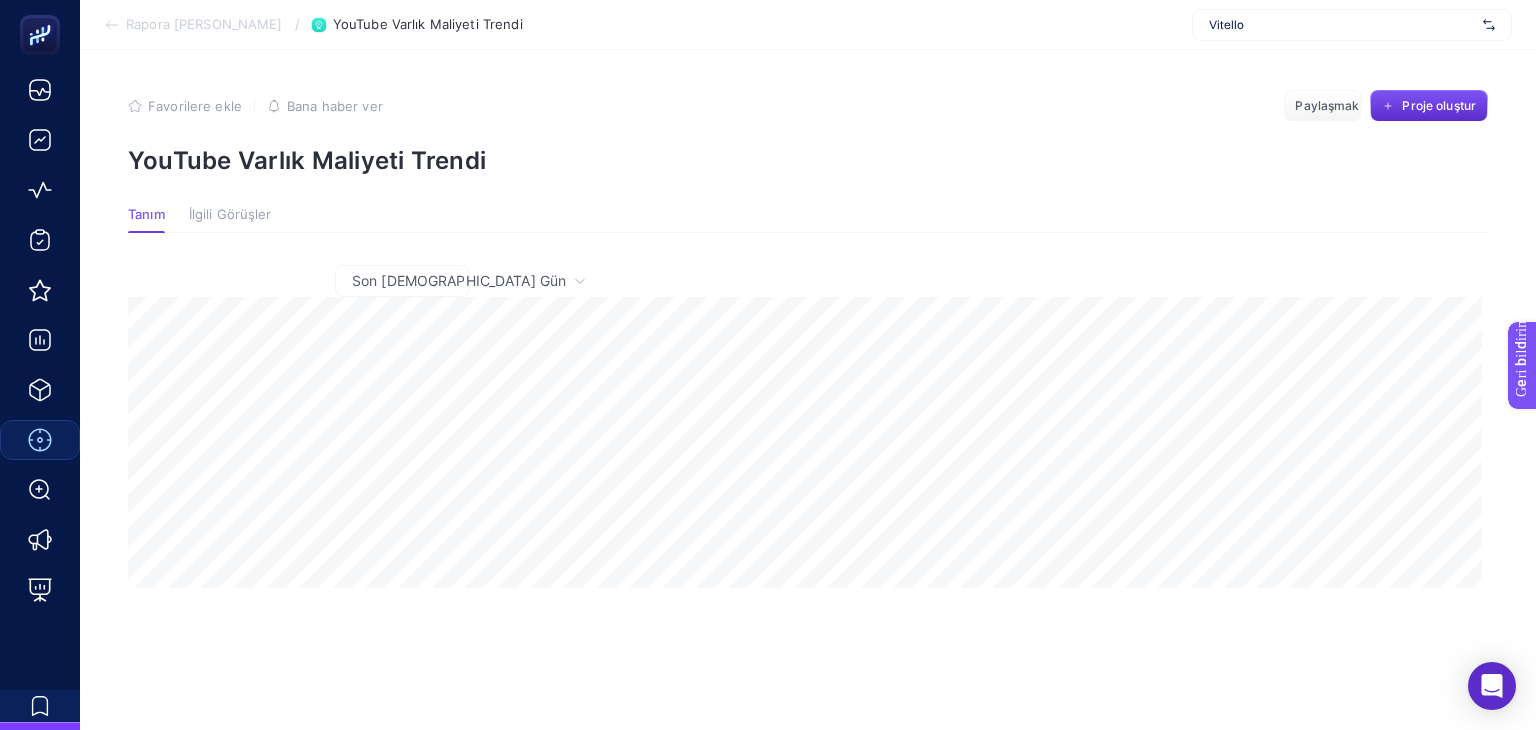 click 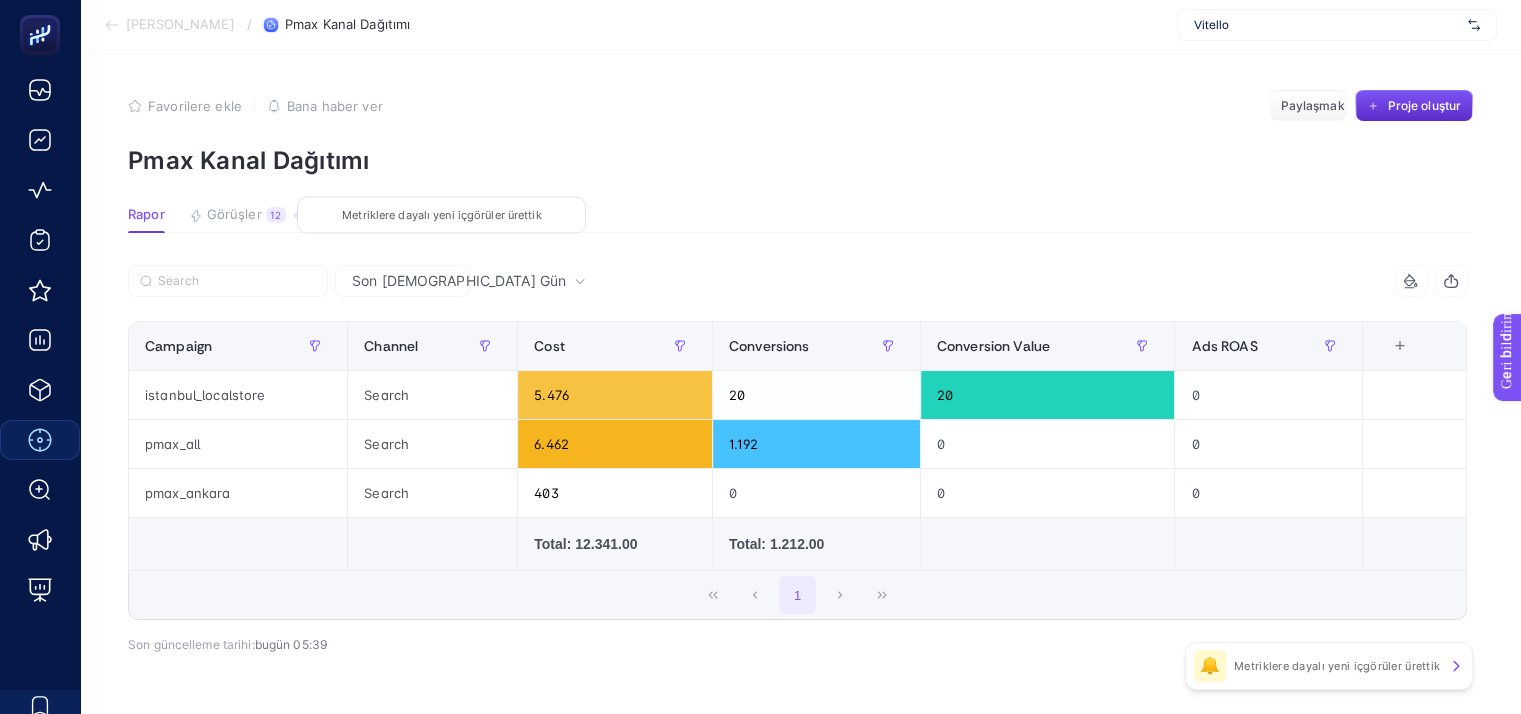 click on "Görüşler" at bounding box center [234, 214] 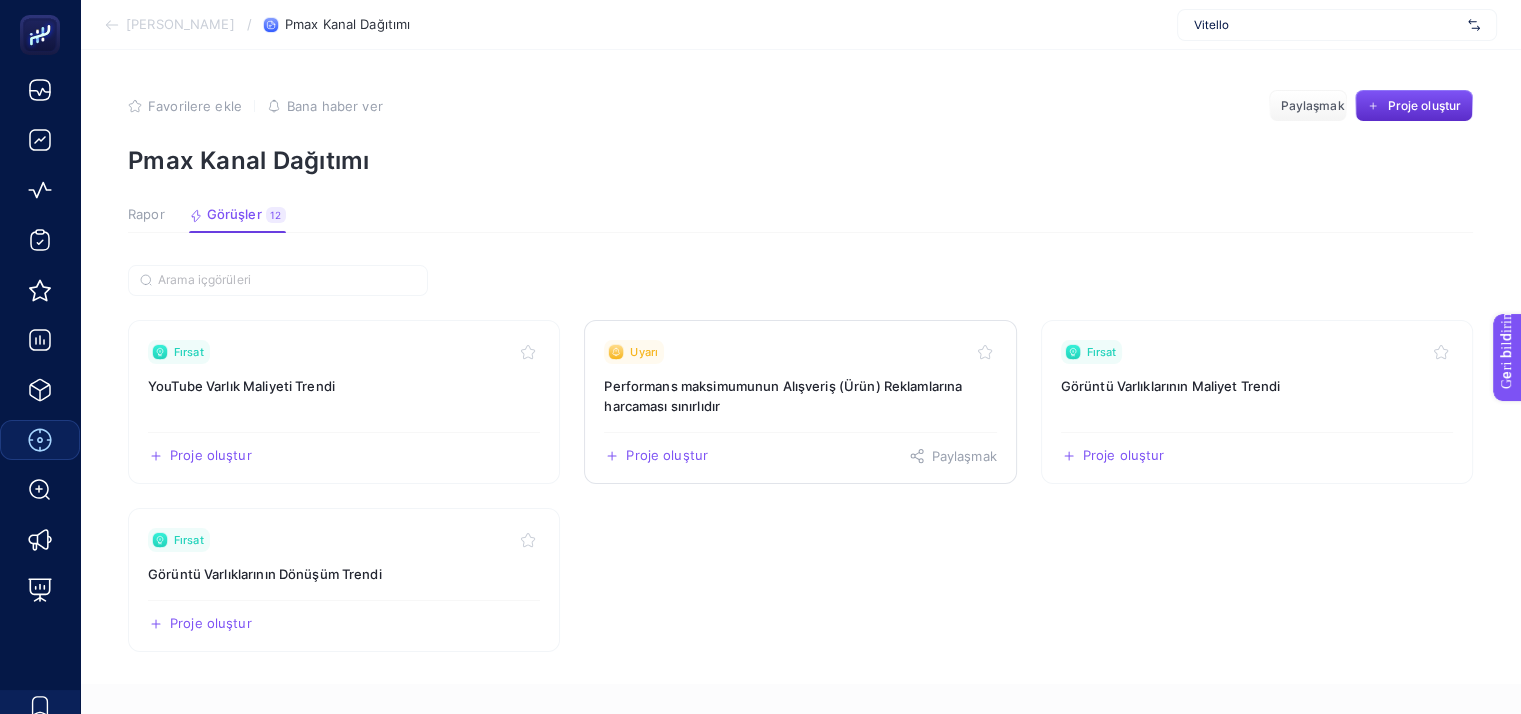 click on "Performans maksimumunun Alışveriş (Ürün) Reklamlarına harcaması sınırlıdır" at bounding box center [783, 396] 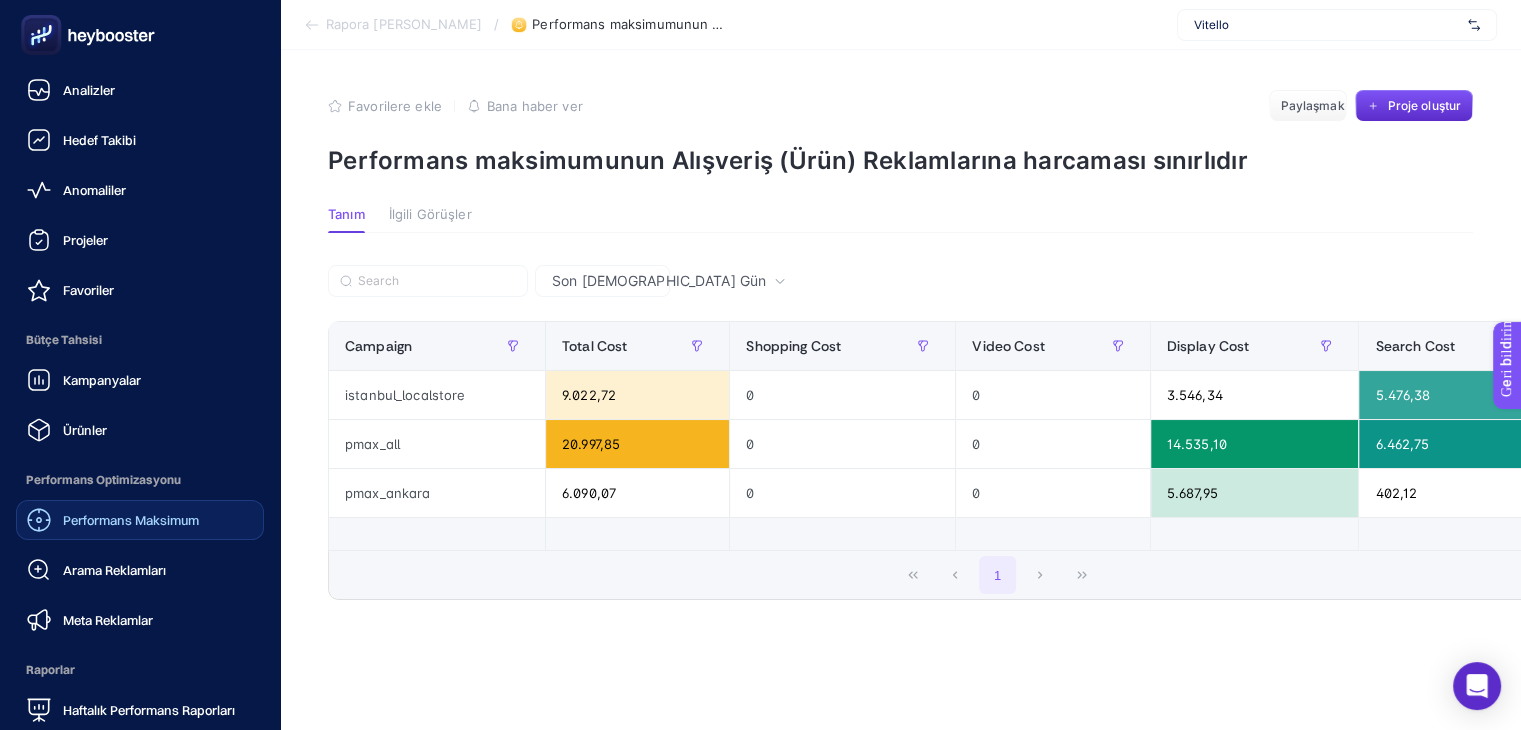 click on "Performans Maksimum" 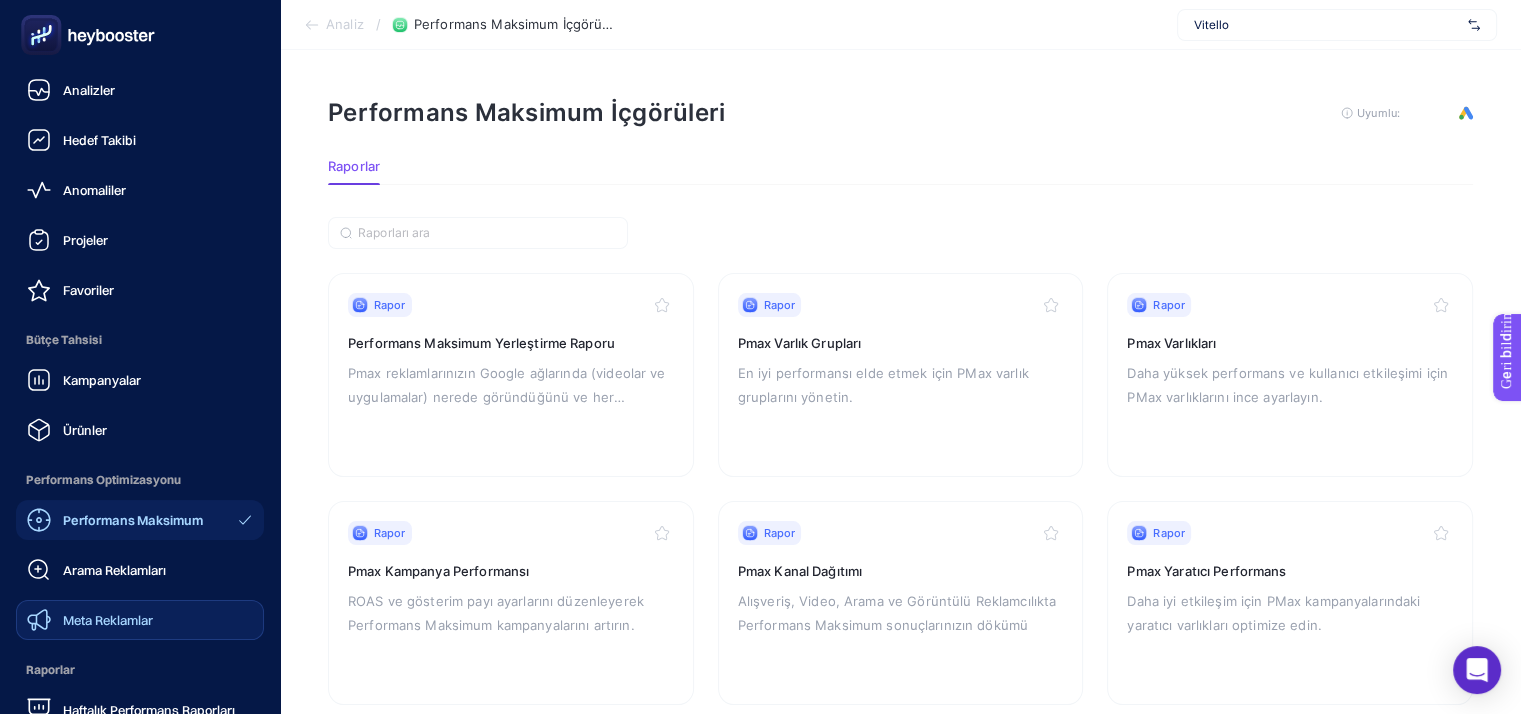 click on "Meta Reklamlar" 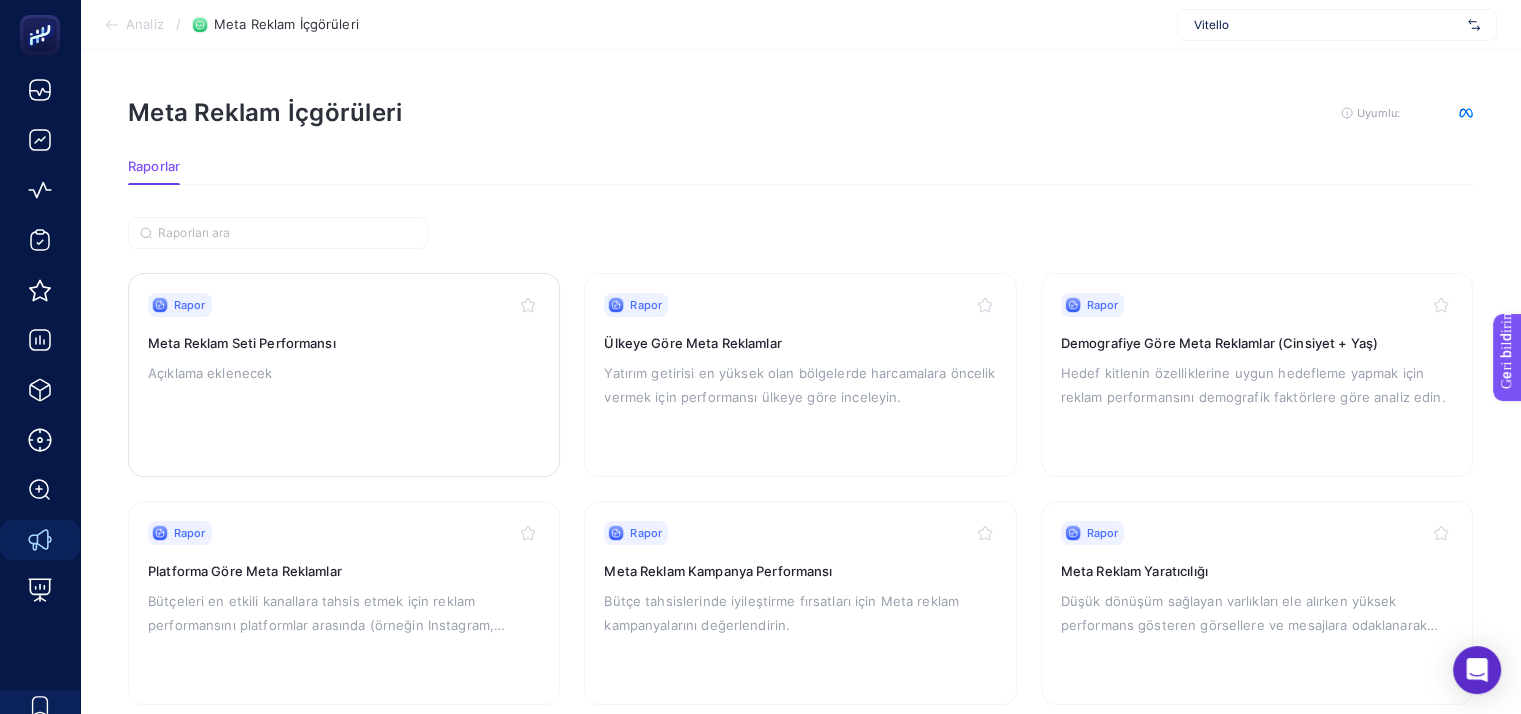 click on "Meta Reklam Seti Performansı" at bounding box center (242, 343) 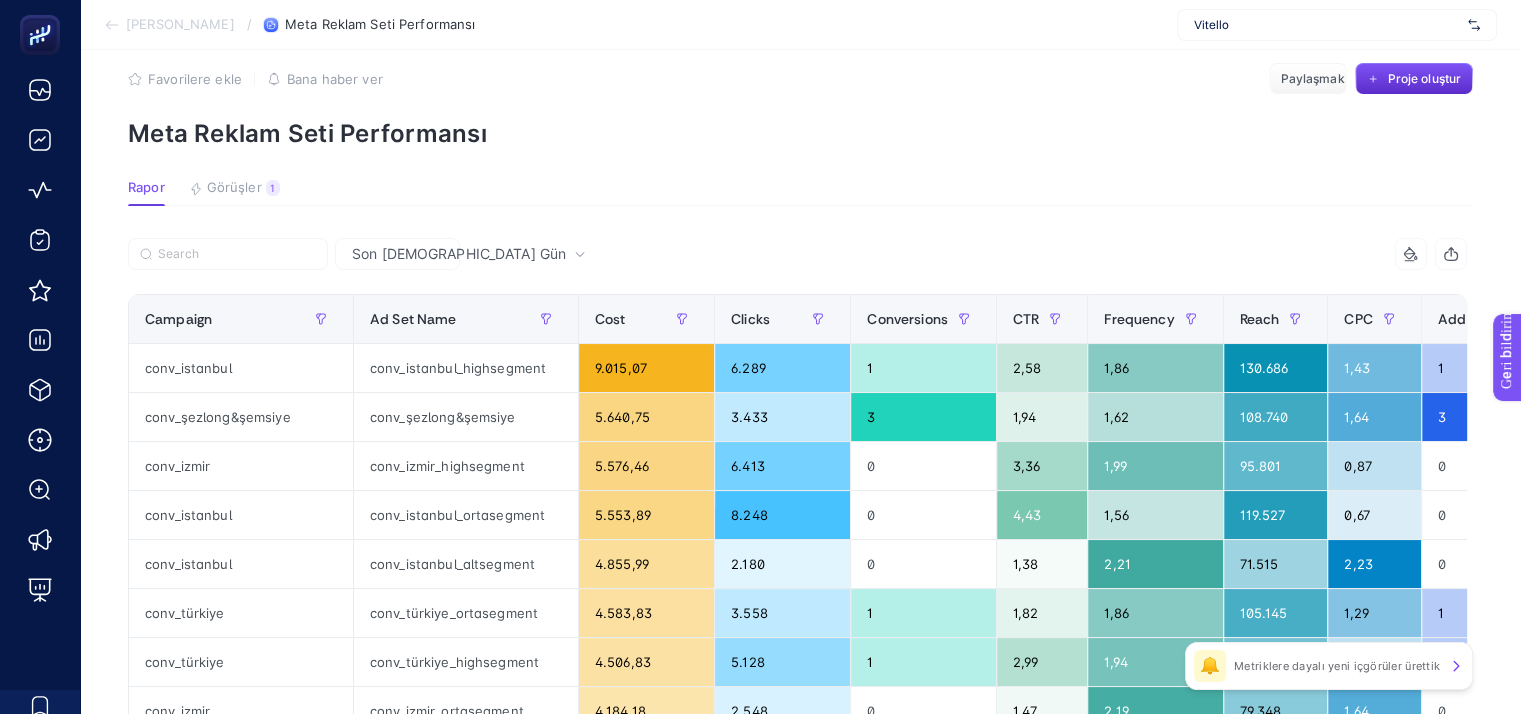 scroll, scrollTop: 0, scrollLeft: 0, axis: both 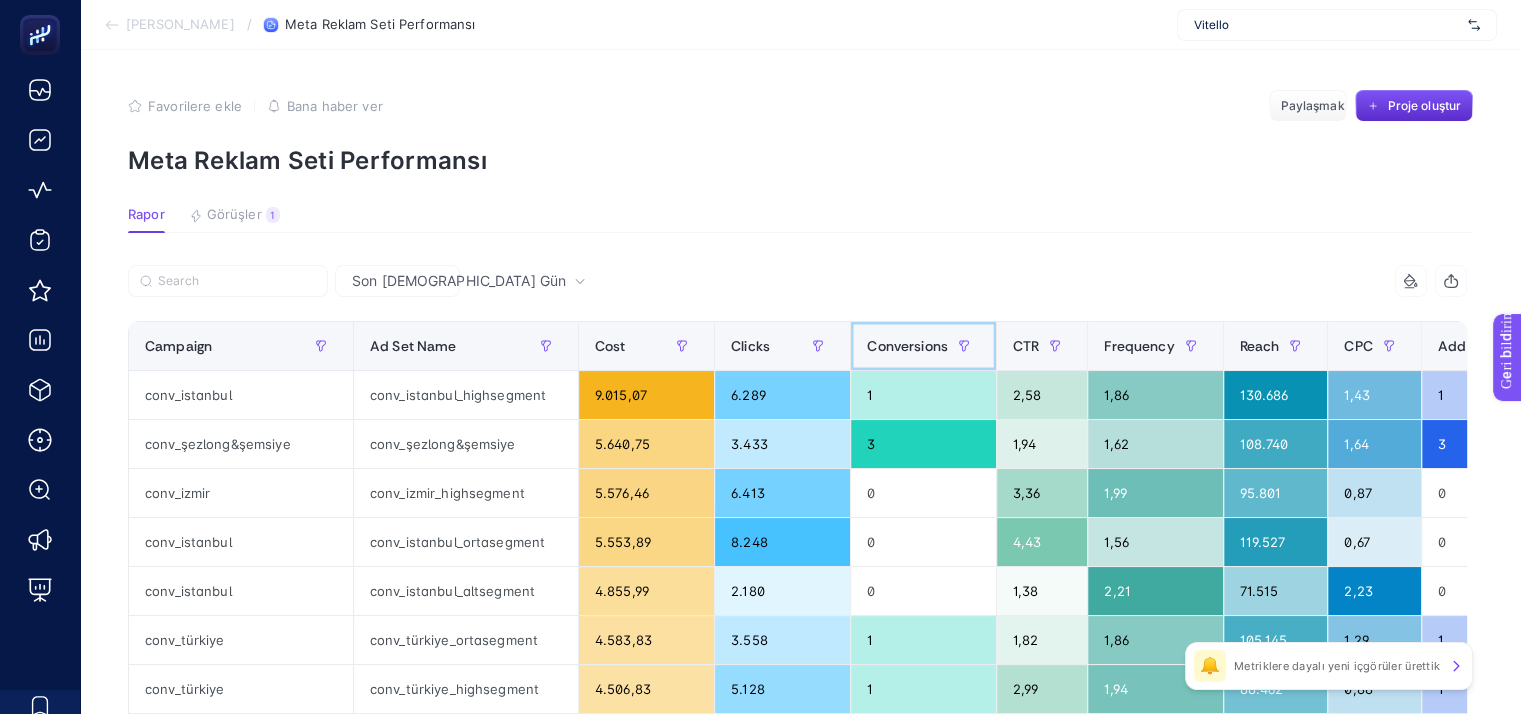 click on "Conversions" 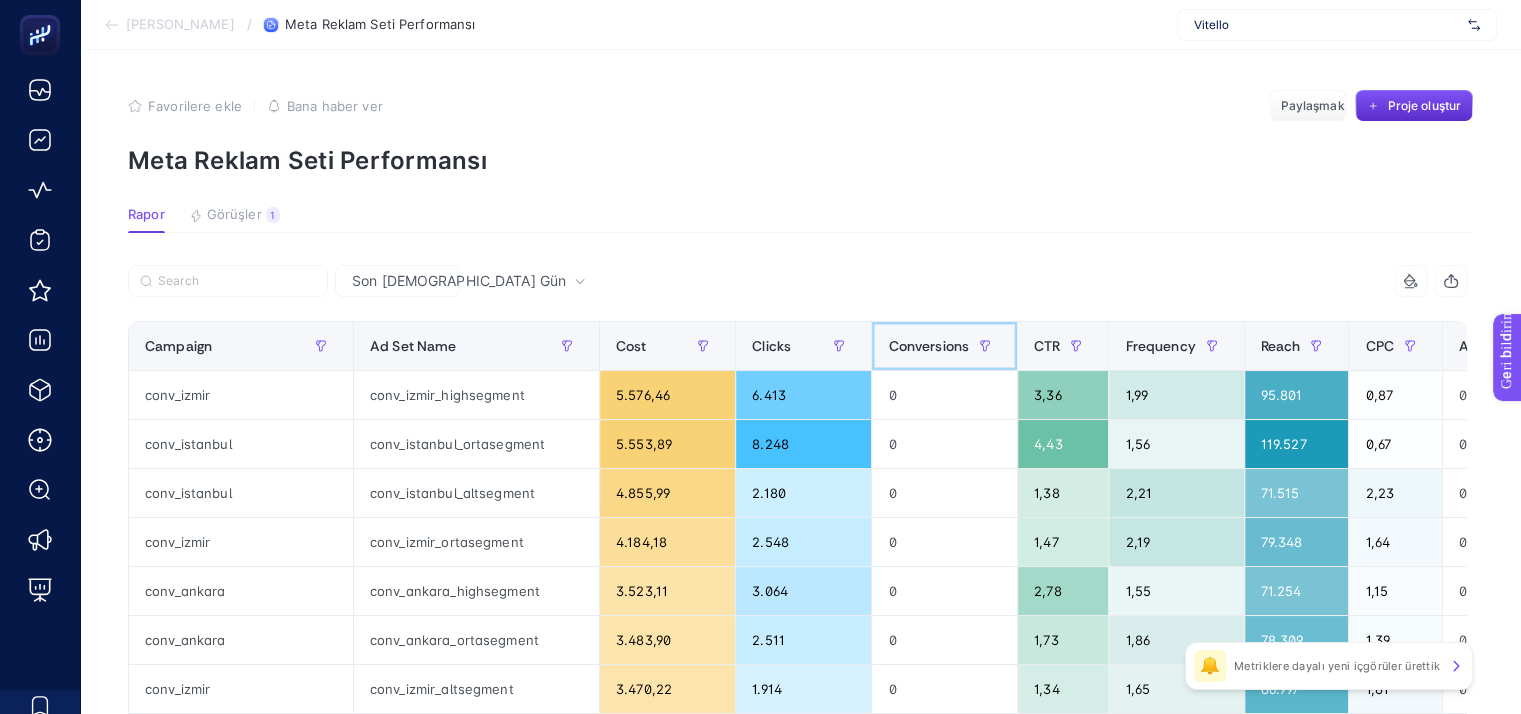 click on "Conversions" 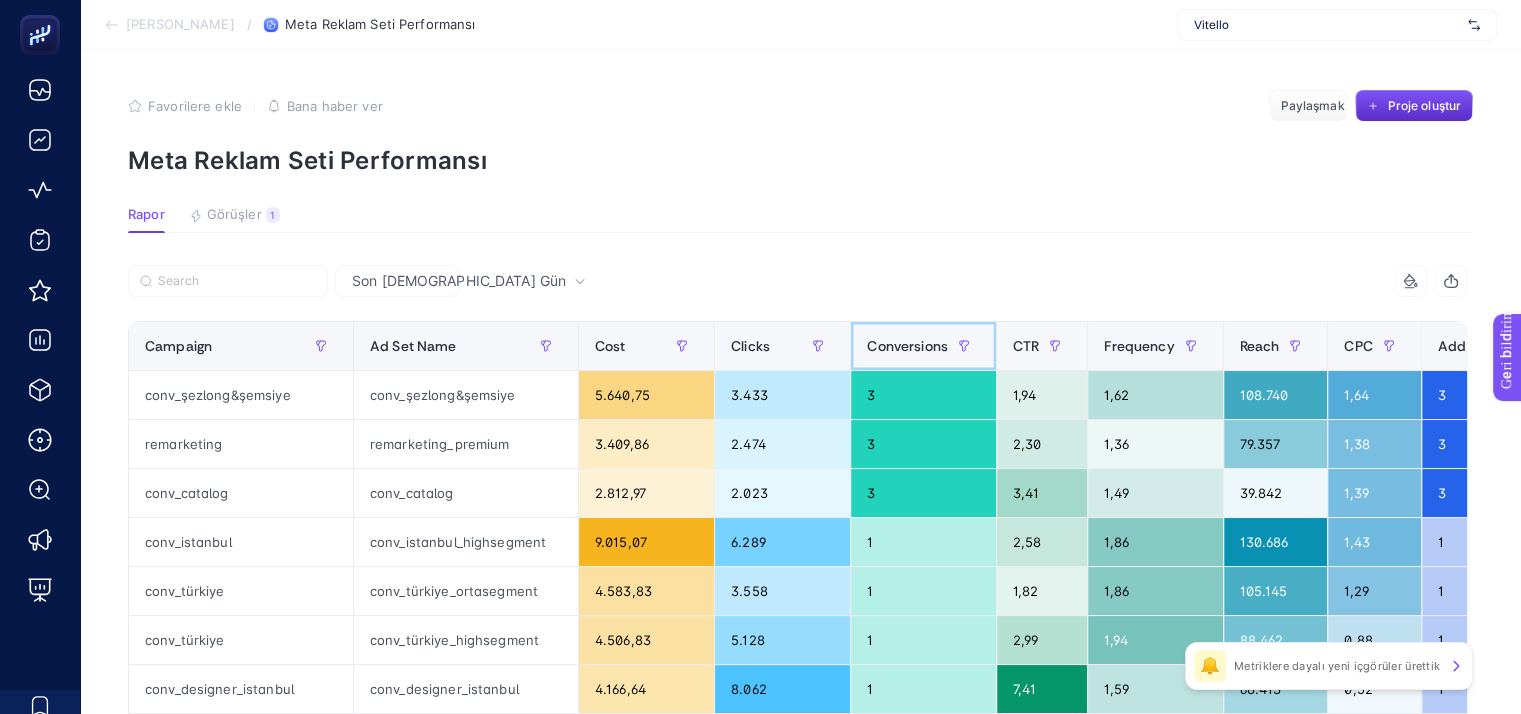 scroll, scrollTop: 2, scrollLeft: 0, axis: vertical 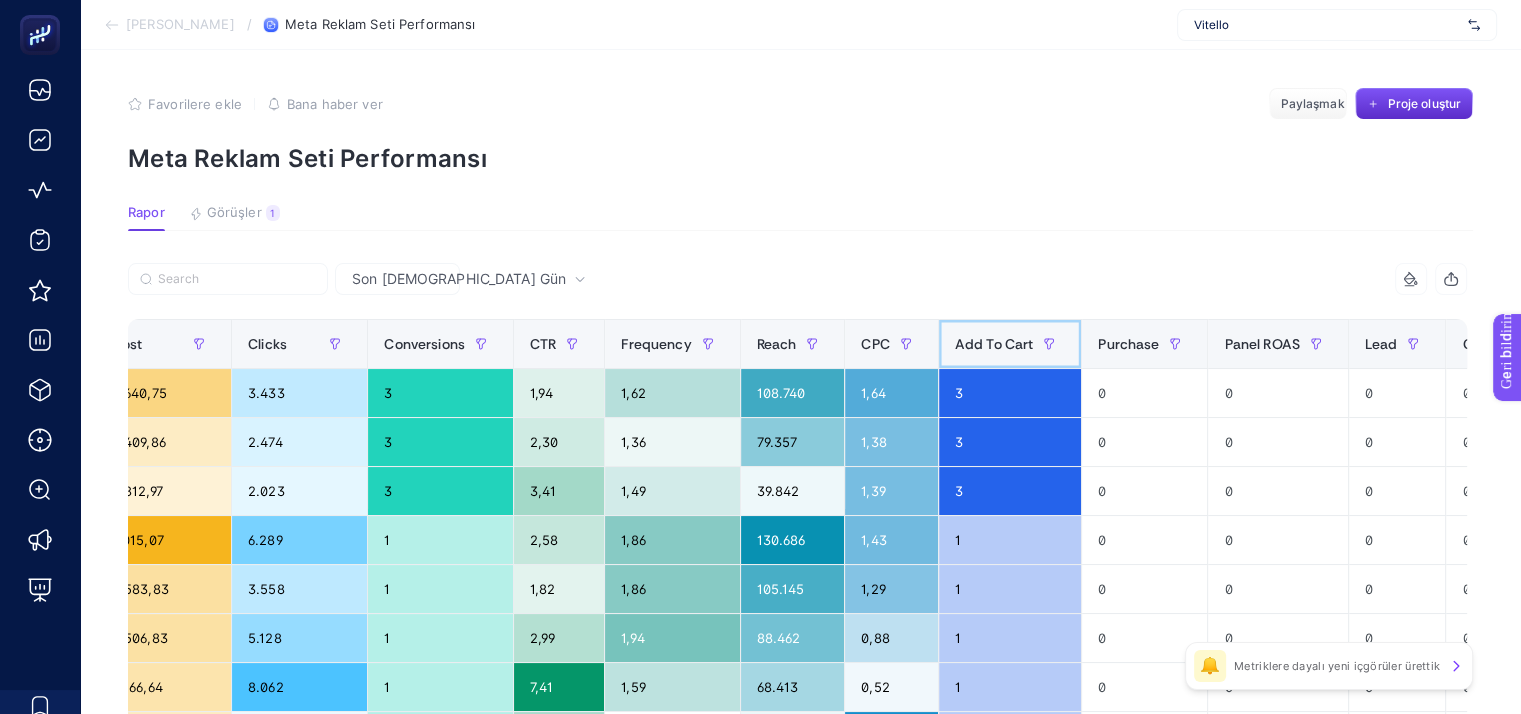 click on "Add To Cart" 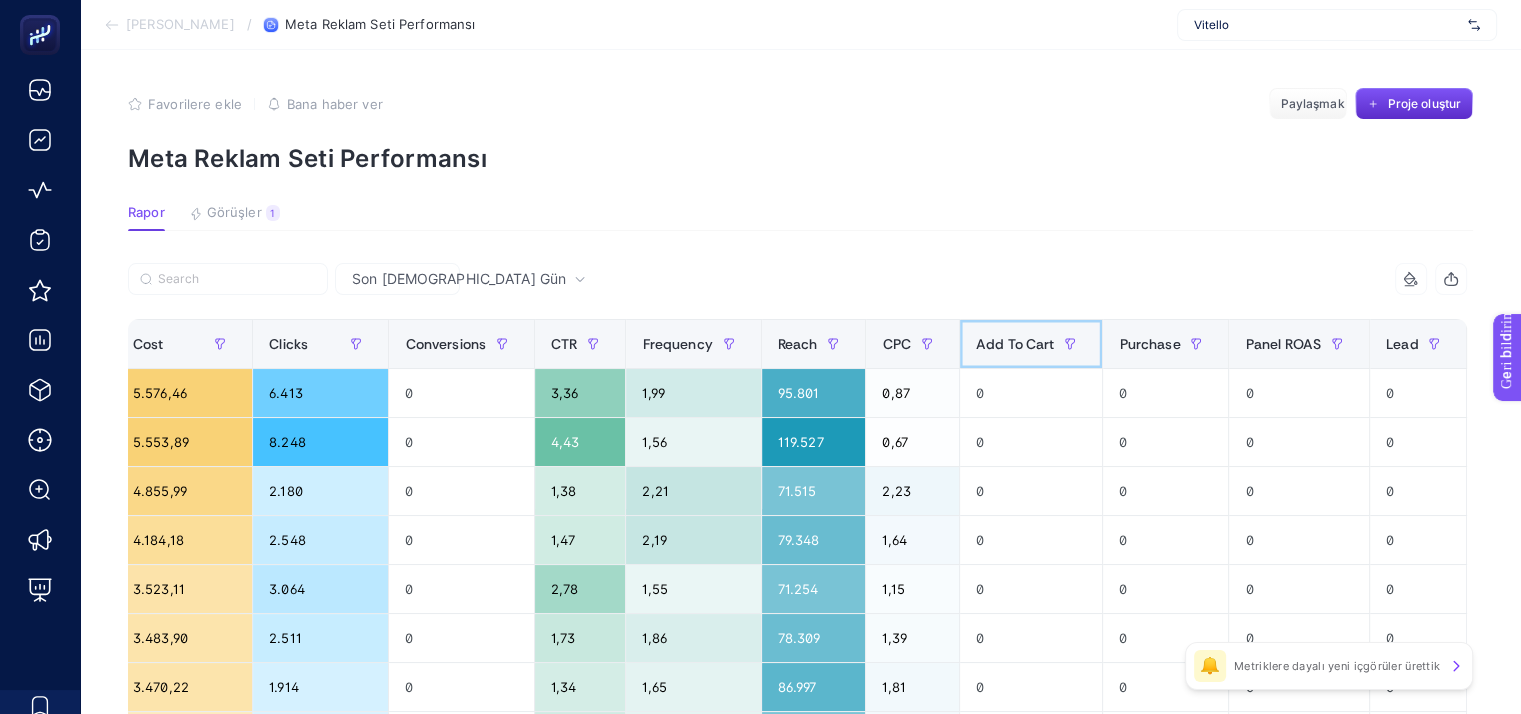 click on "Add To Cart" 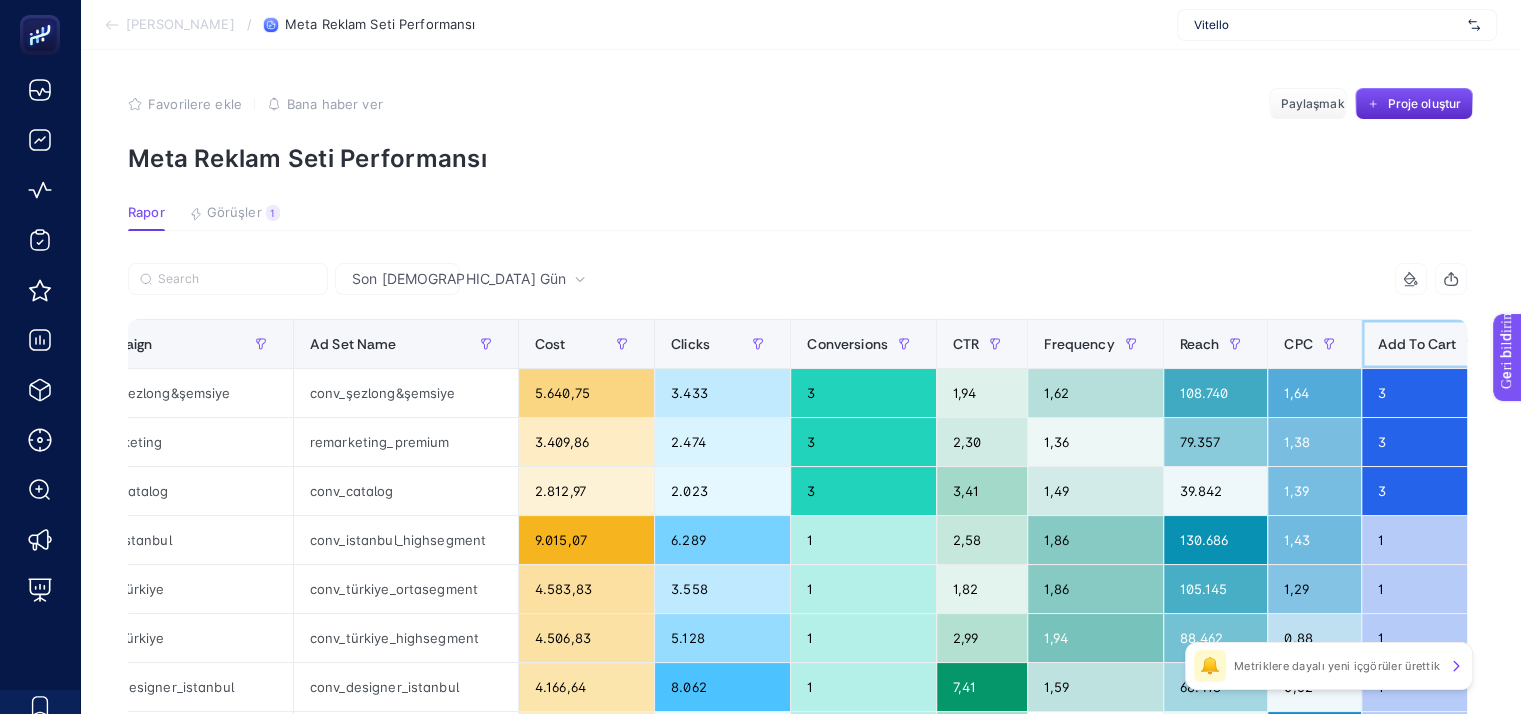 scroll, scrollTop: 0, scrollLeft: 0, axis: both 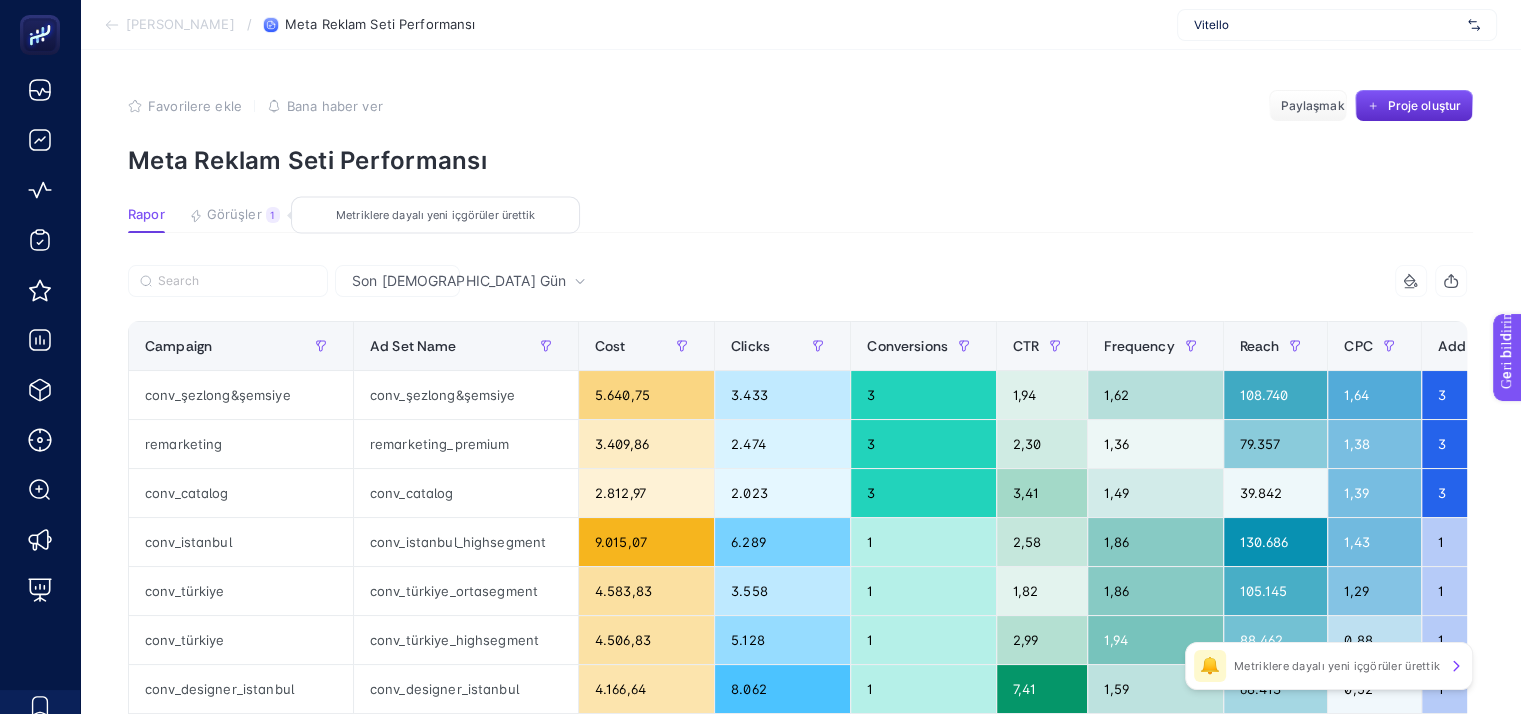 click on "Görüşler" at bounding box center [234, 214] 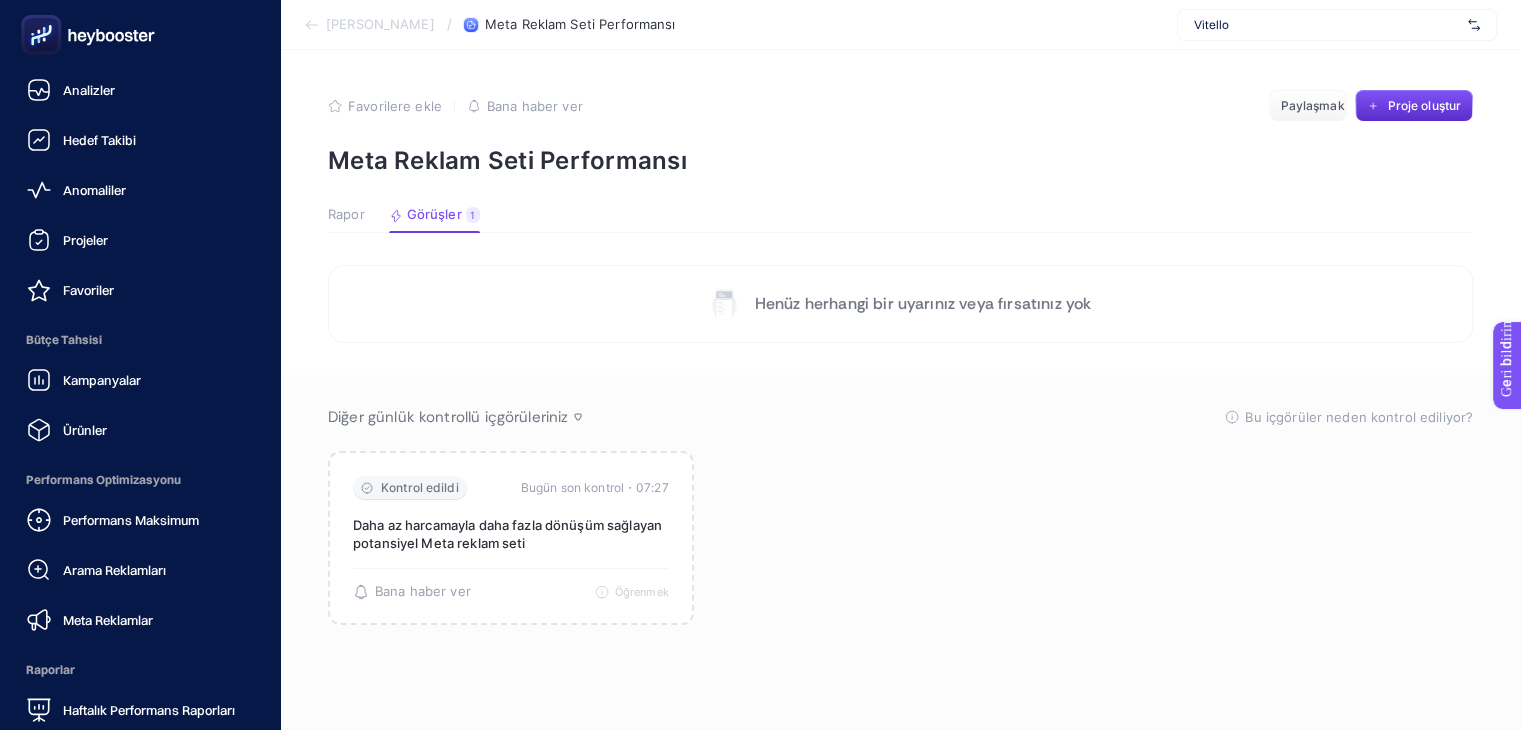 click on "Performans Maksimum" at bounding box center (131, 520) 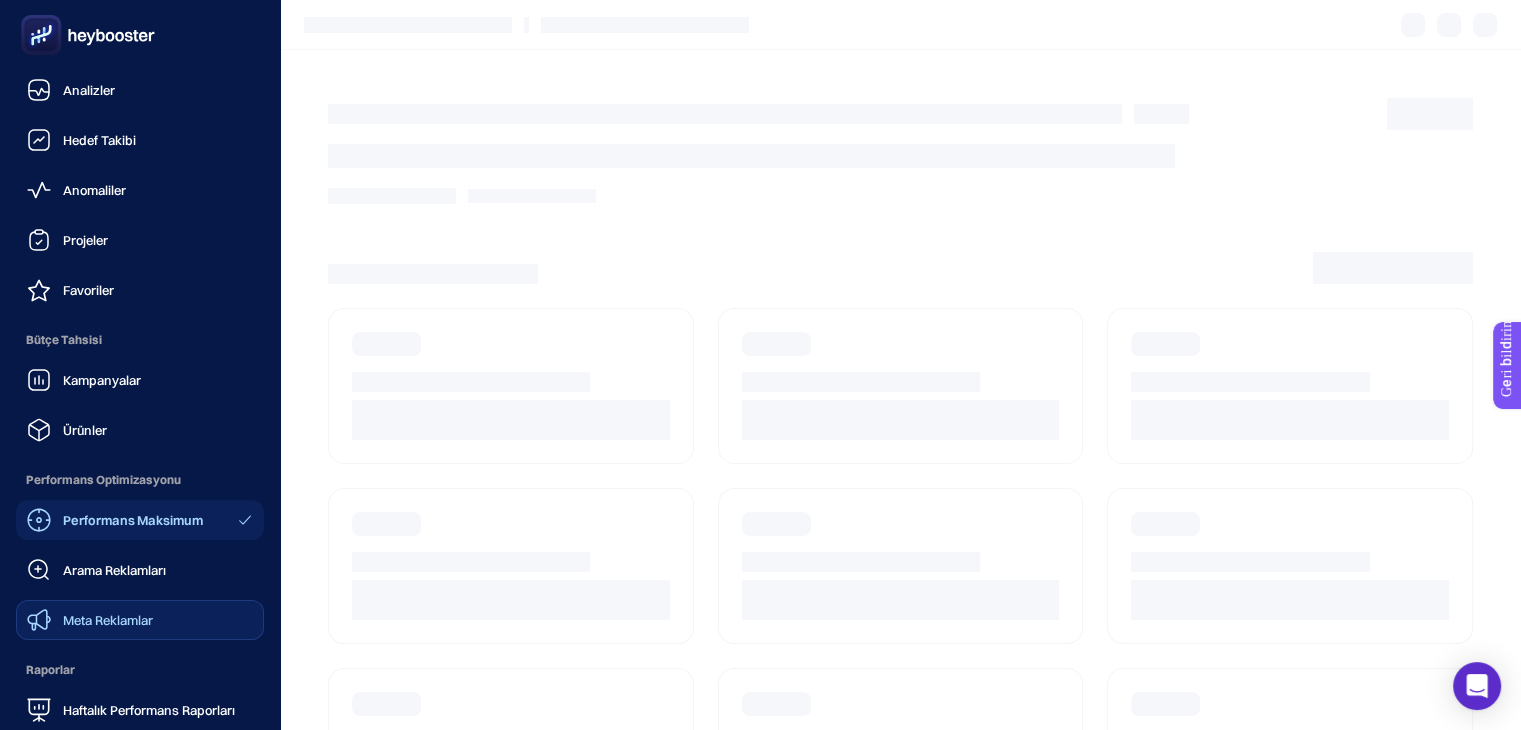 click on "Meta Reklamlar" at bounding box center (90, 620) 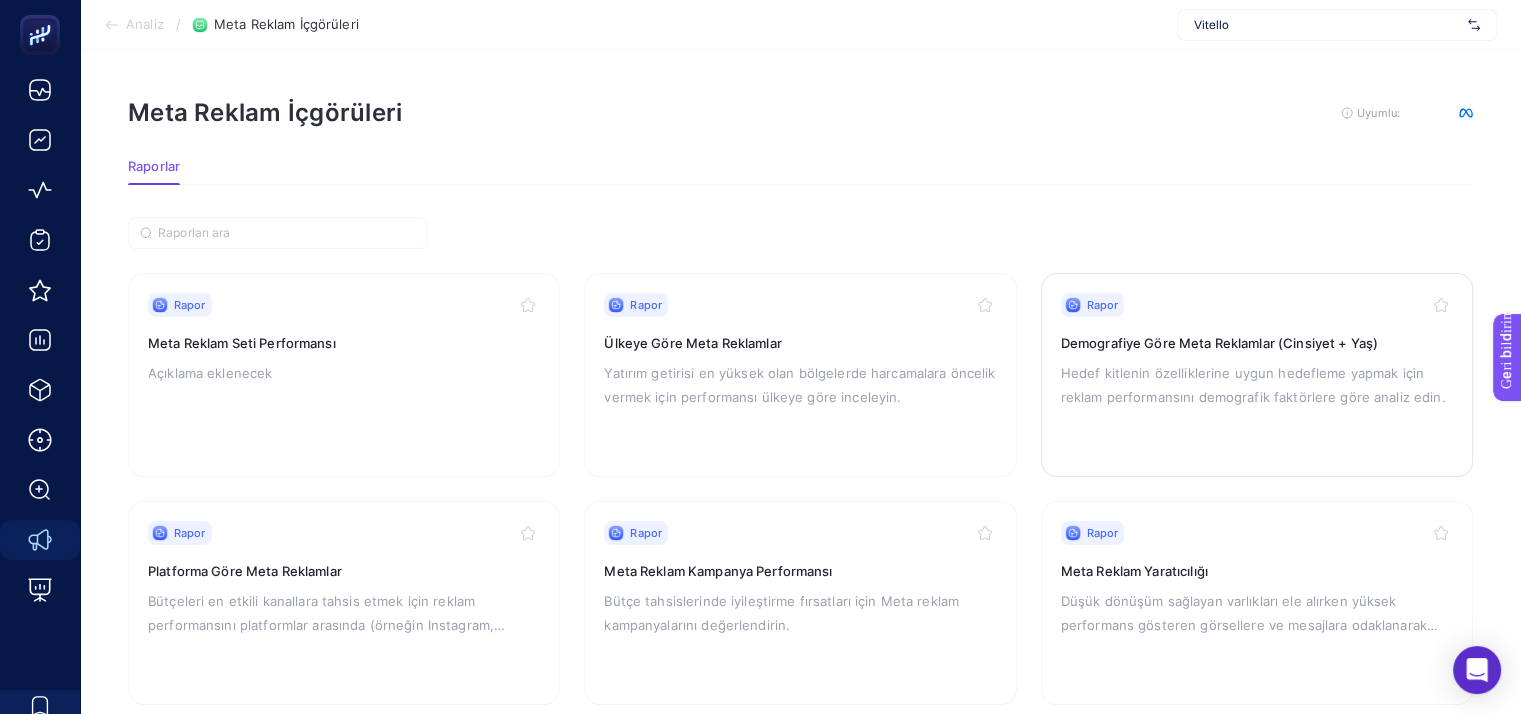 click on "Hedef kitlenin özelliklerine uygun hedefleme yapmak için reklam performansını demografik faktörlere göre analiz edin." at bounding box center [1253, 385] 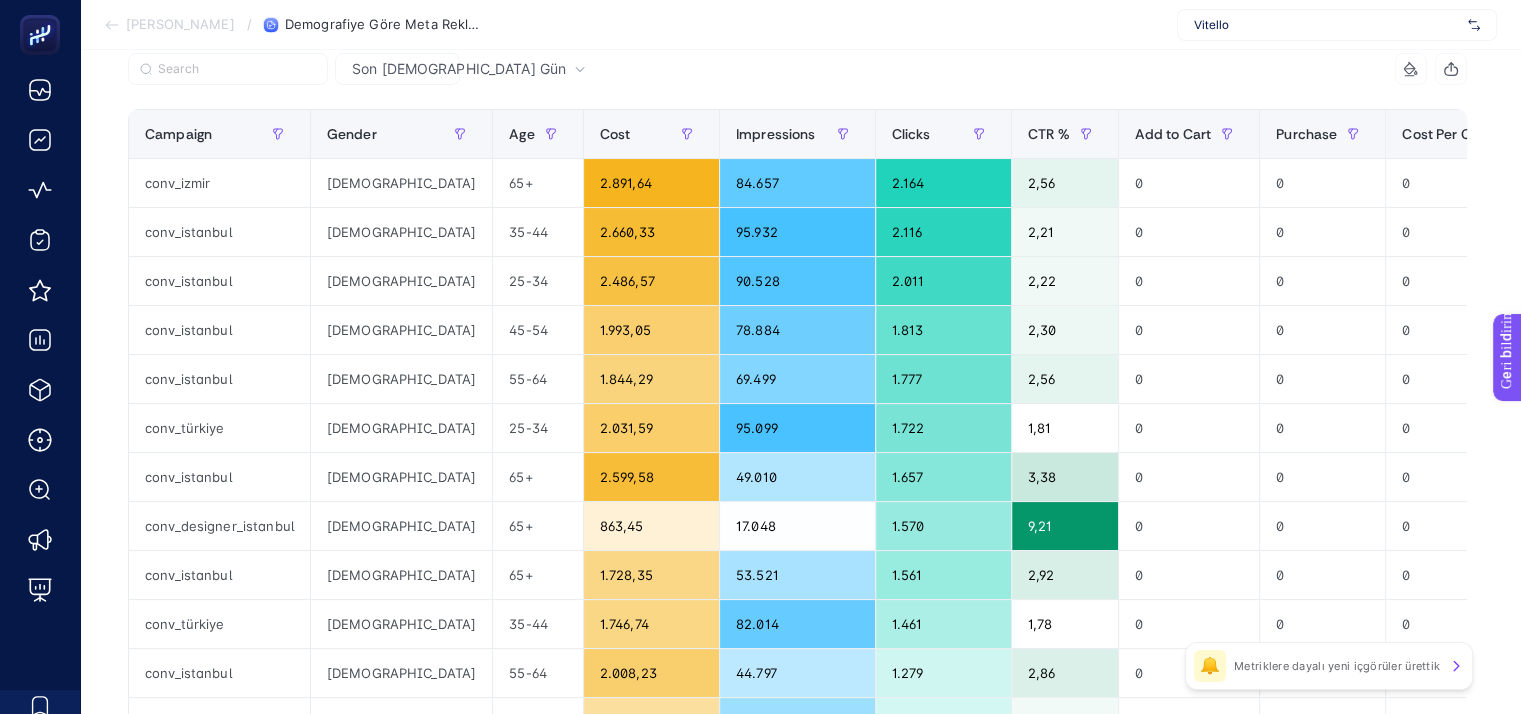 scroll, scrollTop: 214, scrollLeft: 0, axis: vertical 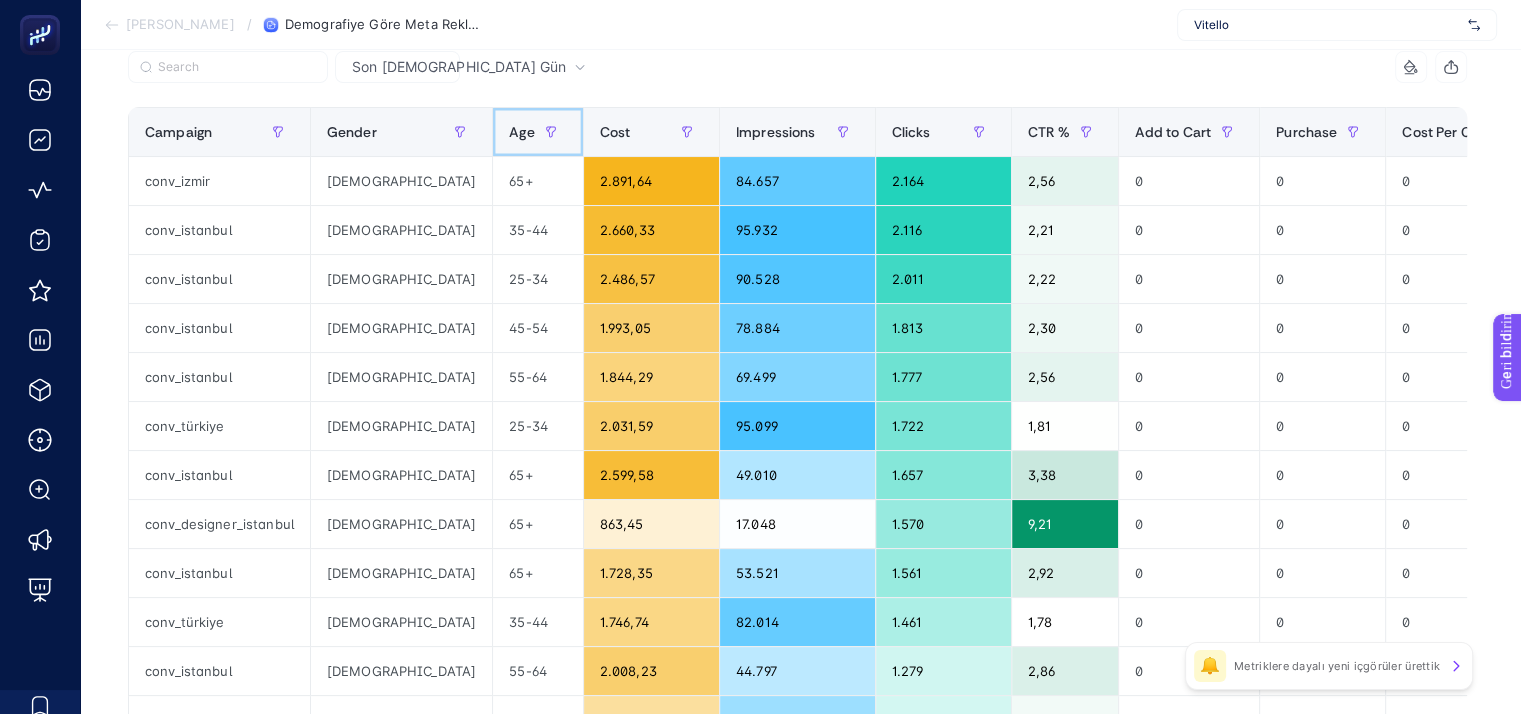 click on "Age" 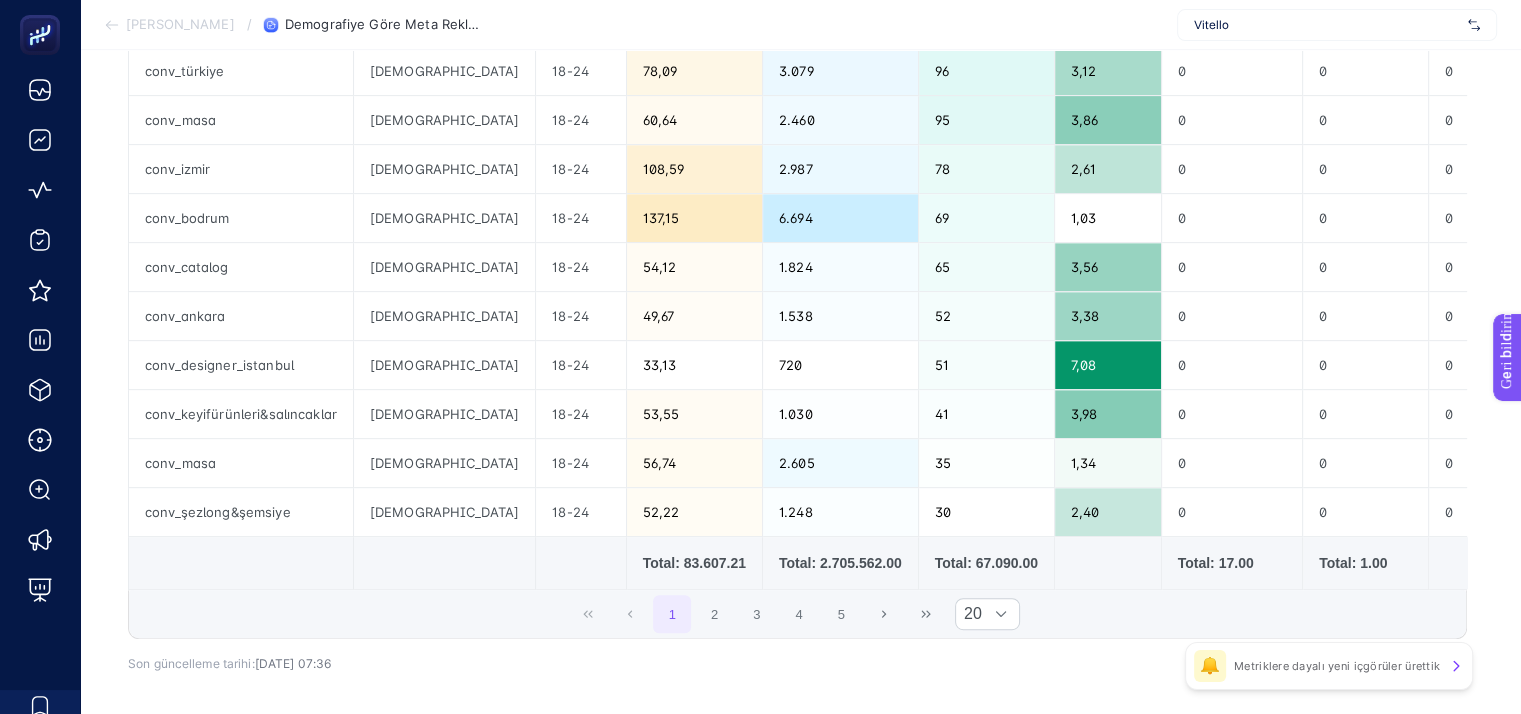 scroll, scrollTop: 815, scrollLeft: 0, axis: vertical 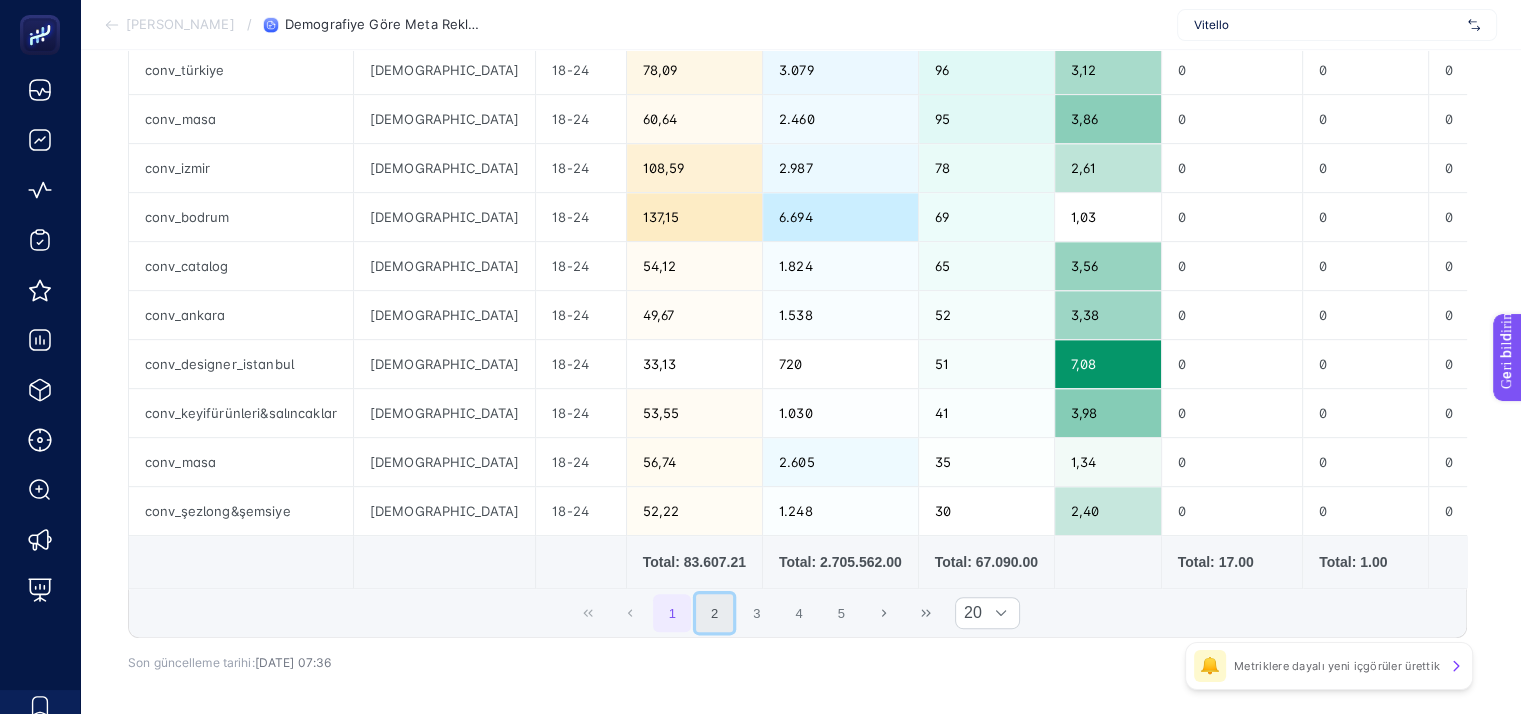 click on "2" 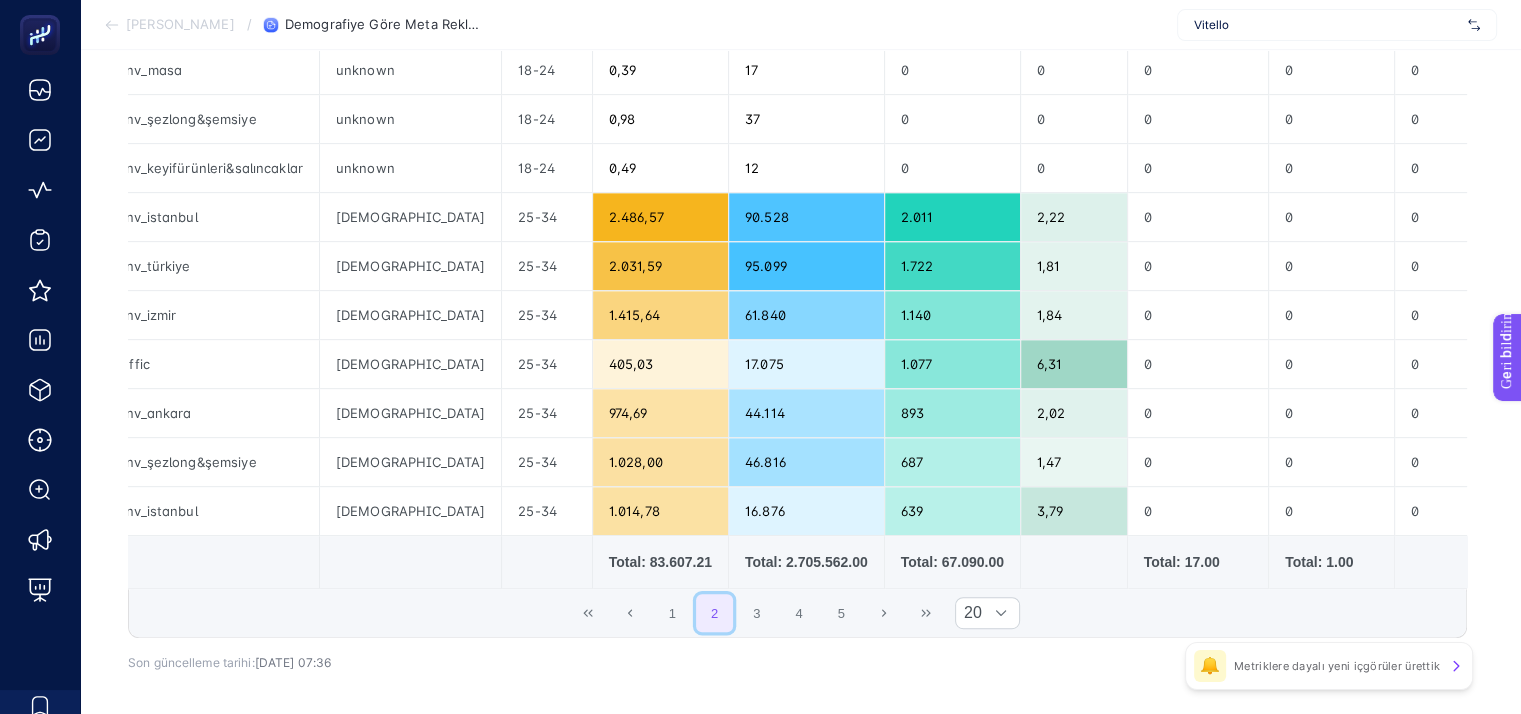 scroll, scrollTop: 0, scrollLeft: 40, axis: horizontal 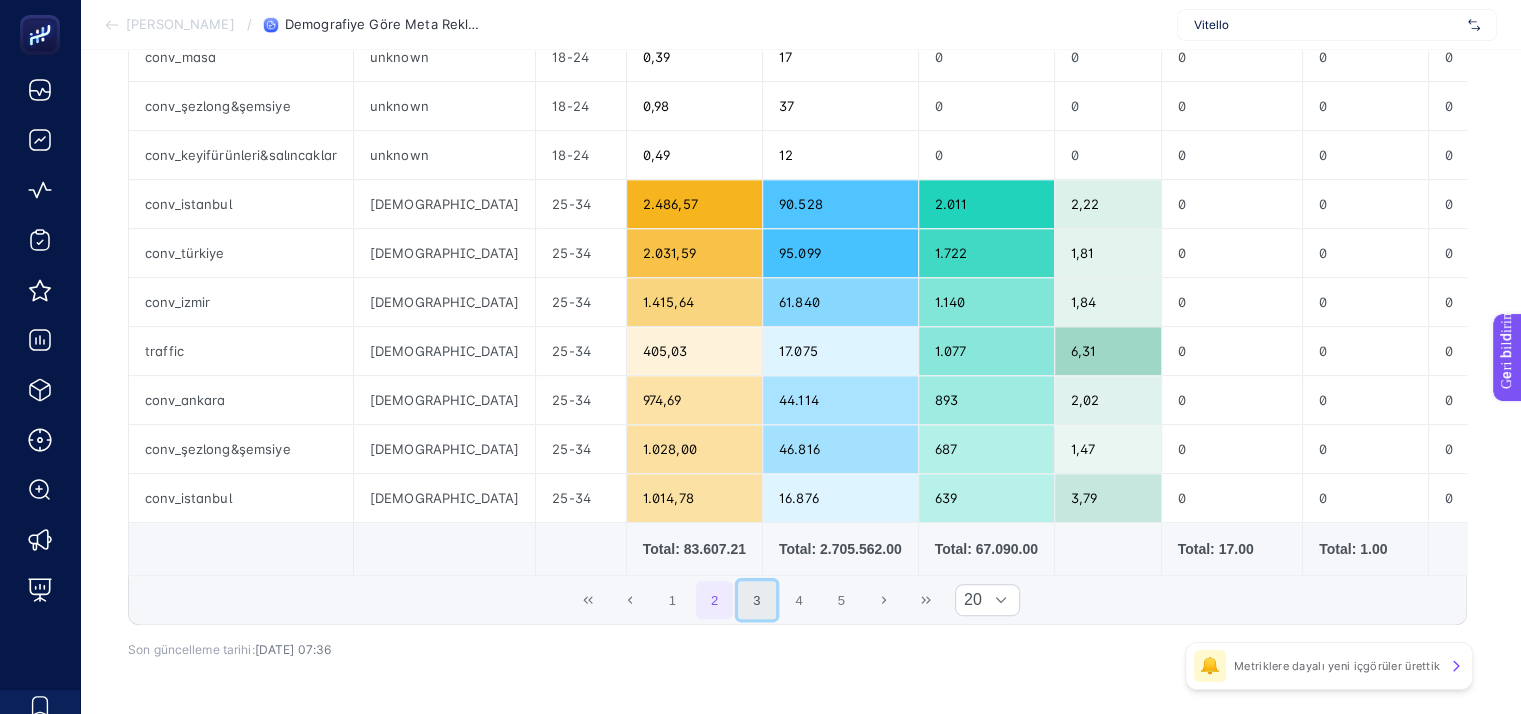 click on "3" 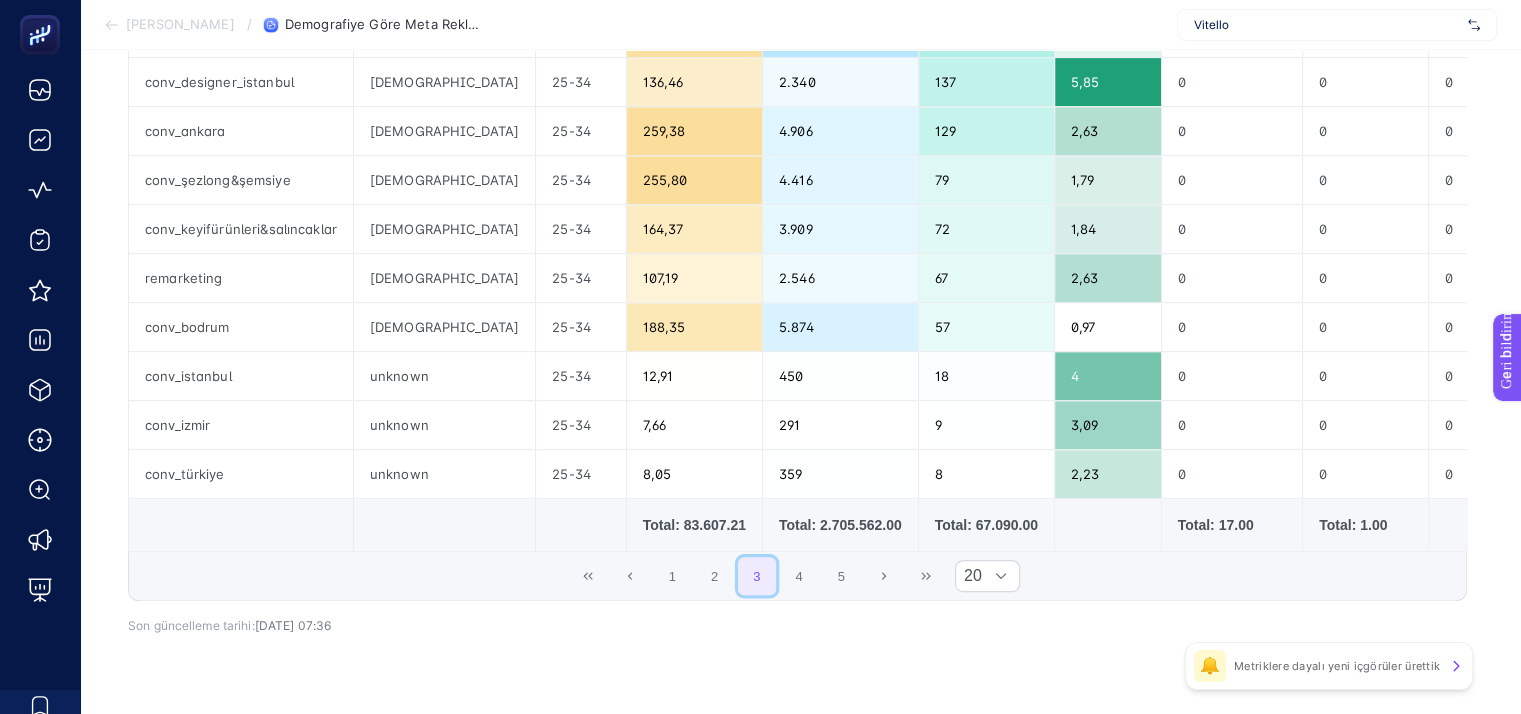 scroll, scrollTop: 901, scrollLeft: 0, axis: vertical 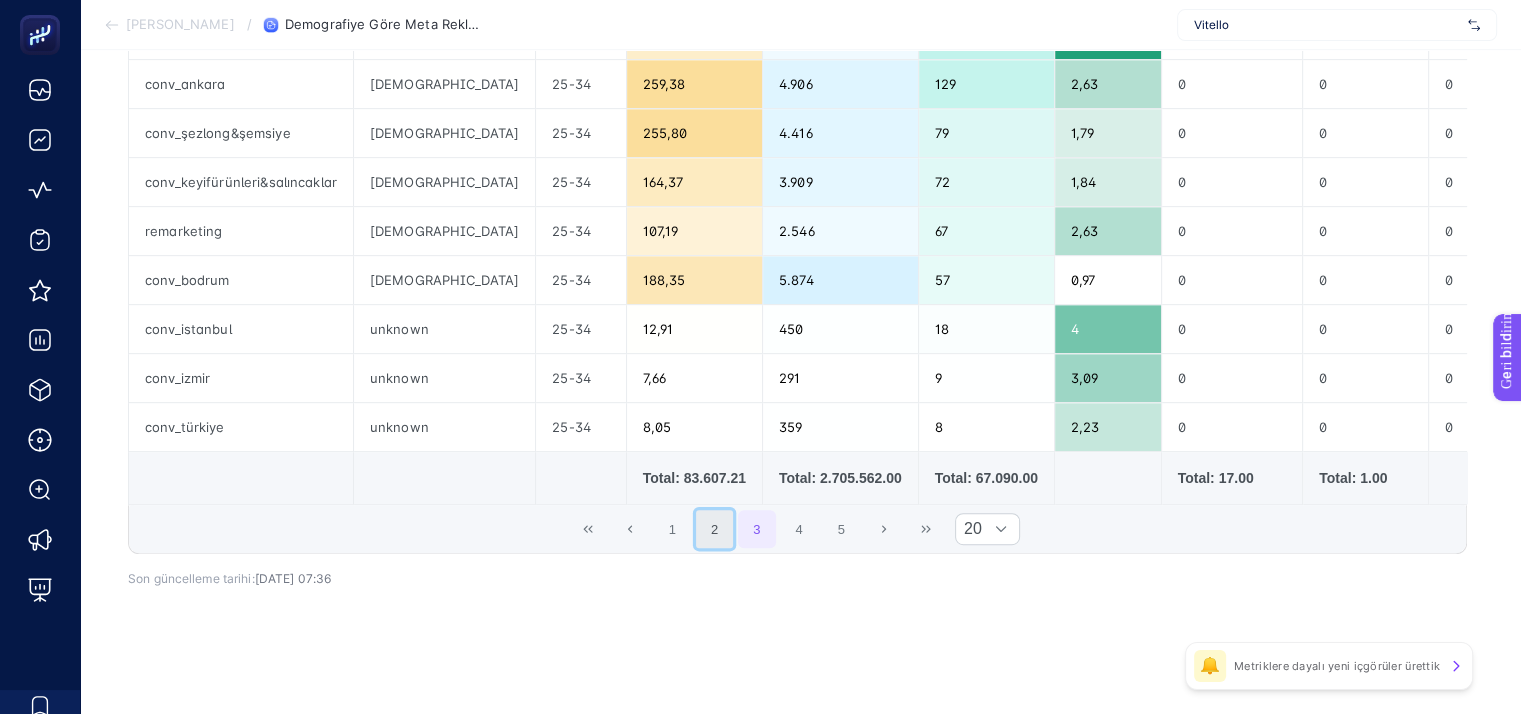 click on "2" 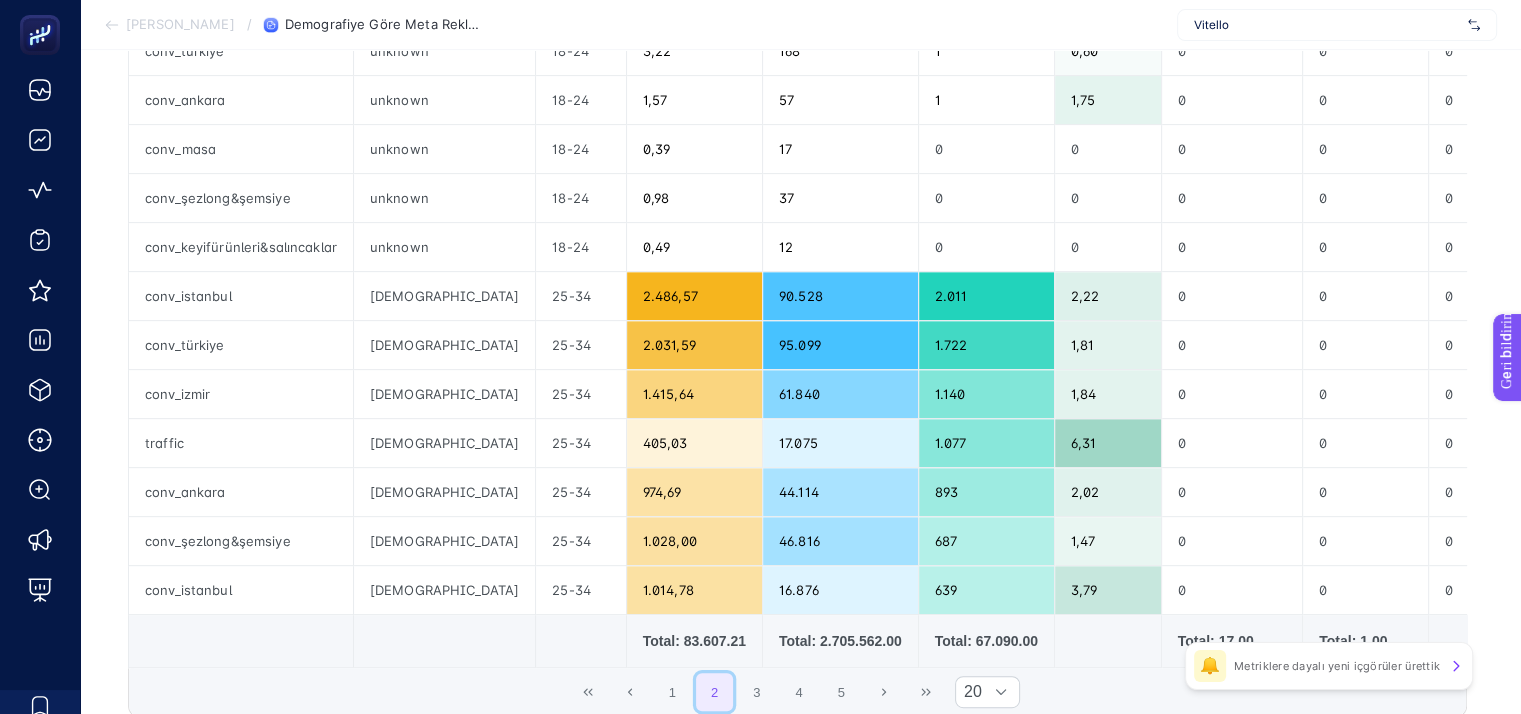 scroll, scrollTop: 737, scrollLeft: 0, axis: vertical 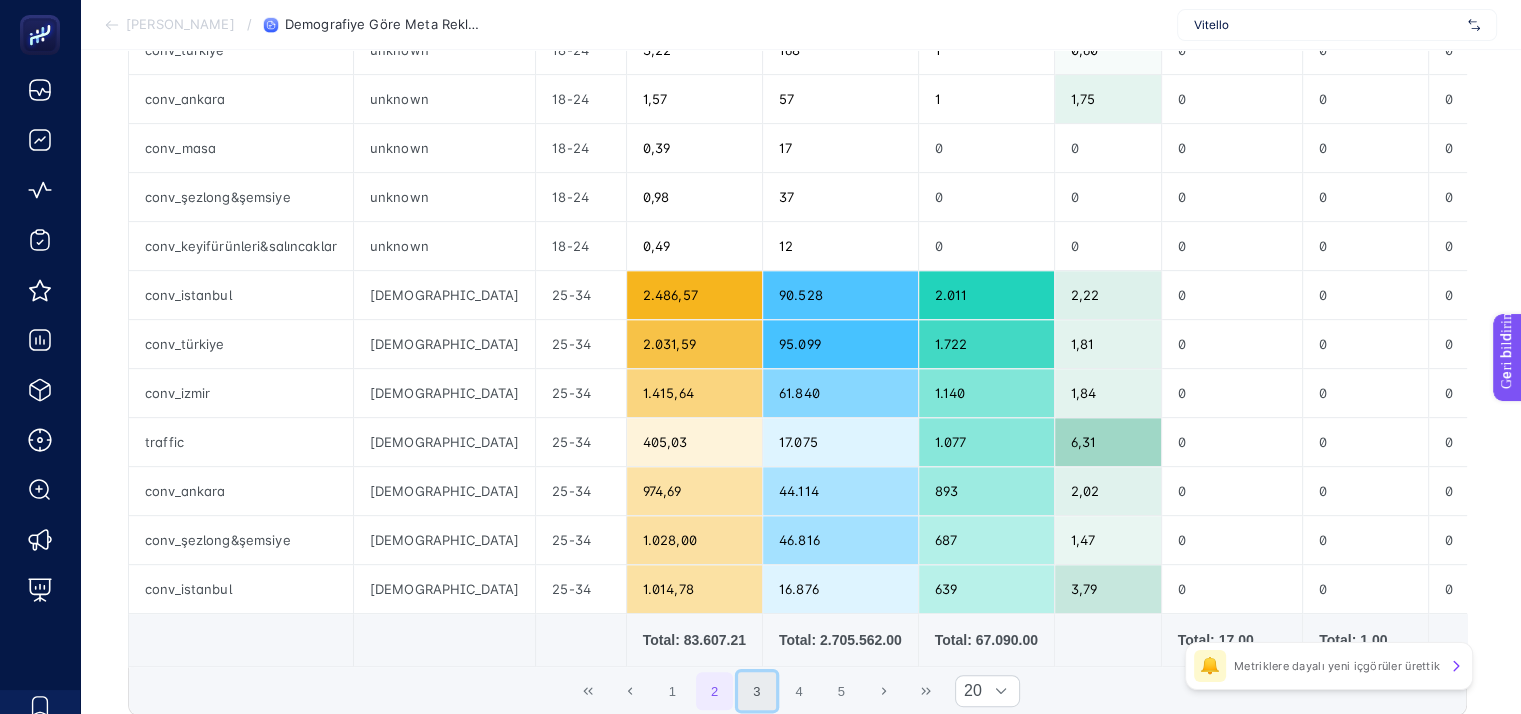 click on "3" 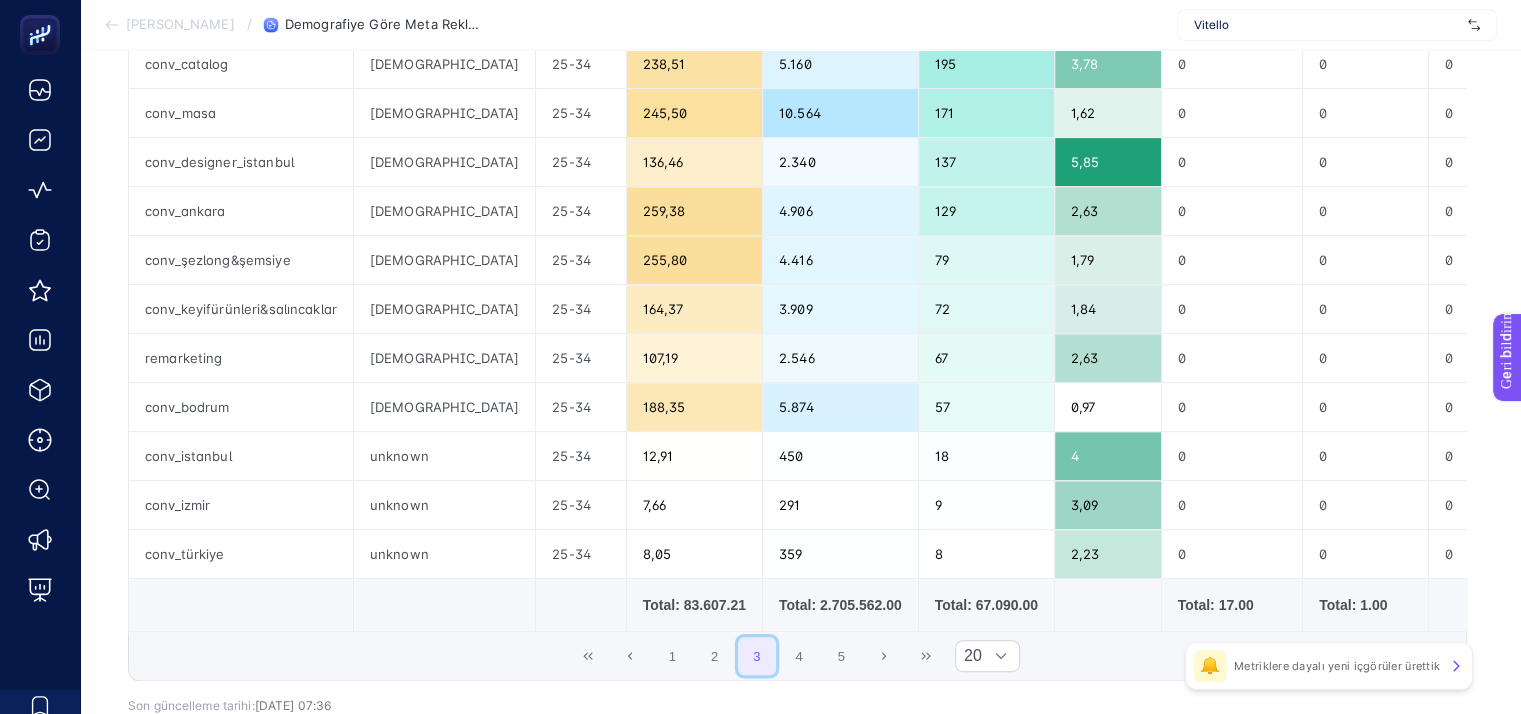 scroll, scrollTop: 892, scrollLeft: 0, axis: vertical 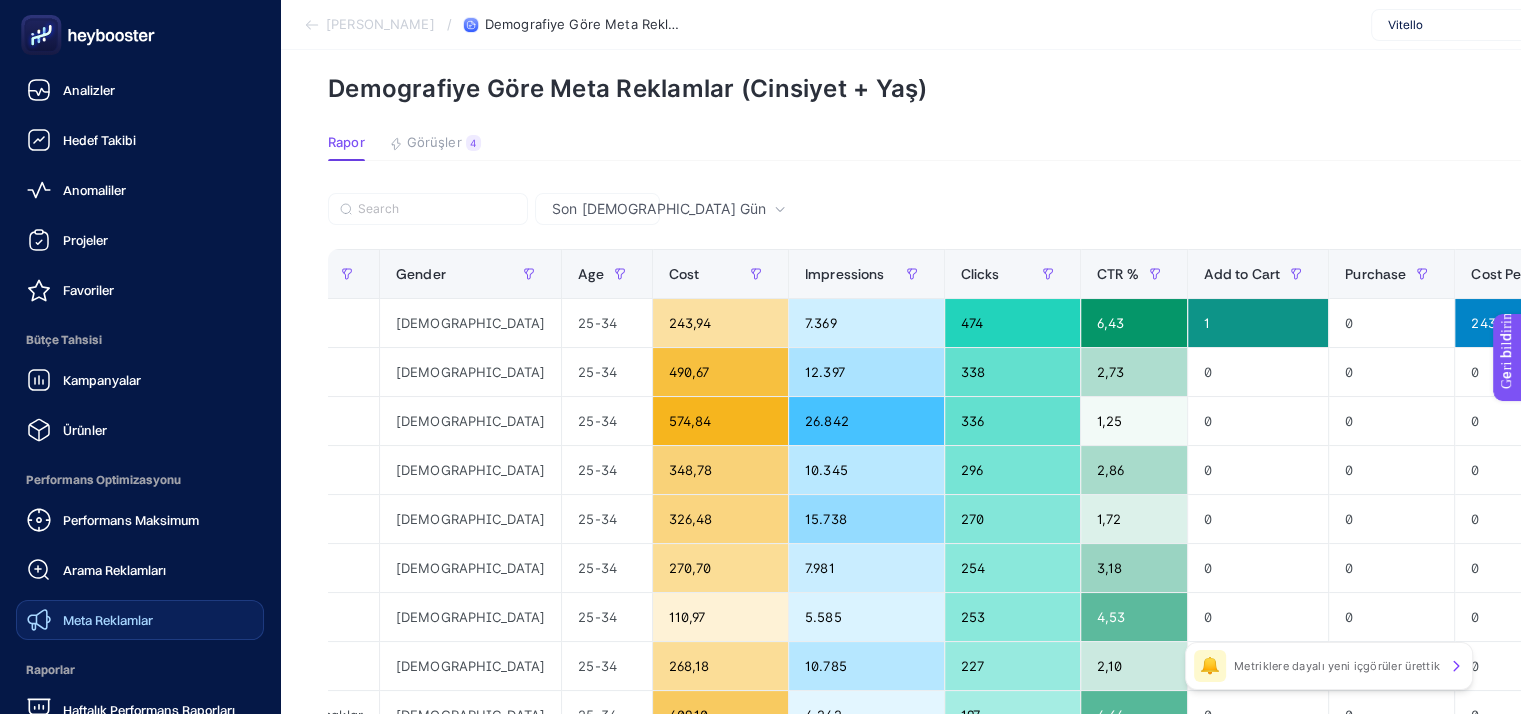 click on "Meta Reklamlar" at bounding box center [108, 620] 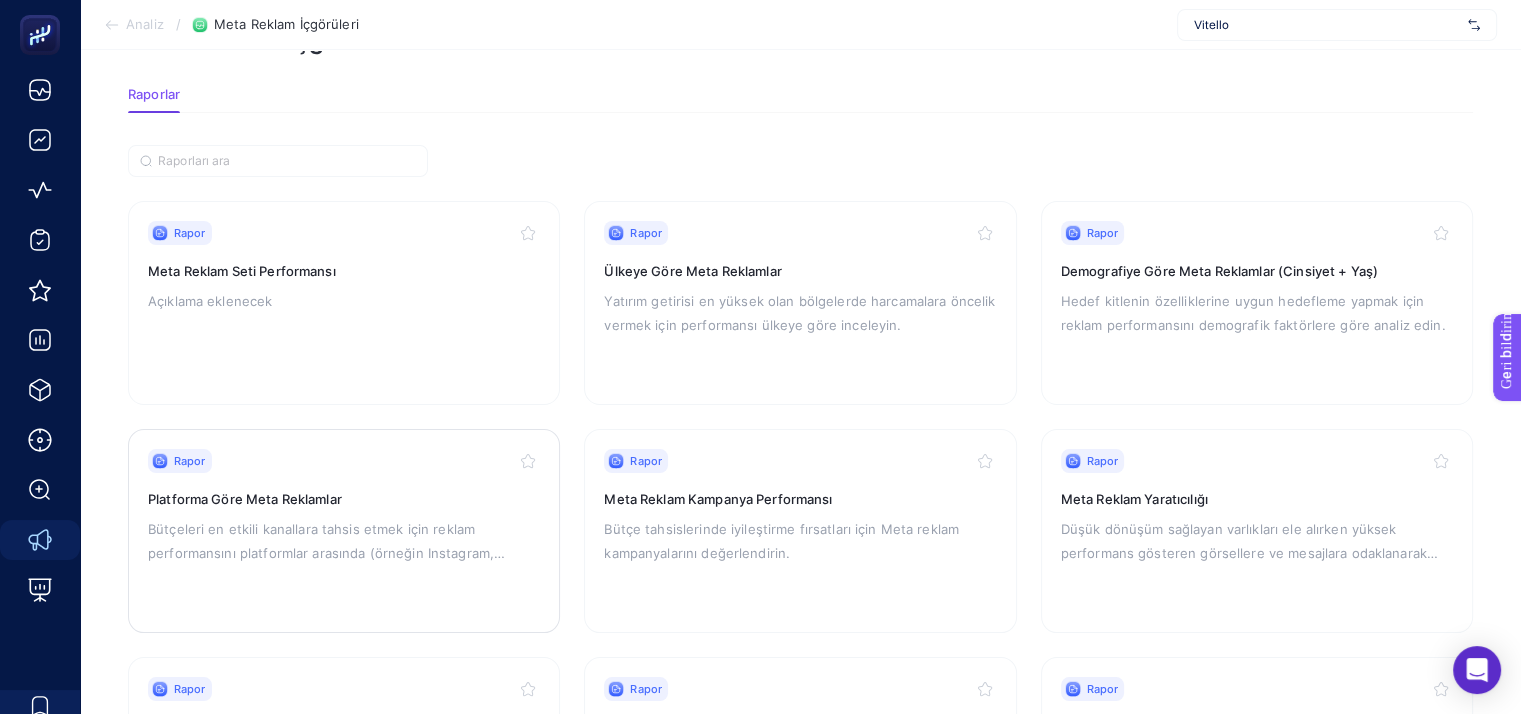click on "Platforma Göre Meta Reklamlar" at bounding box center [245, 499] 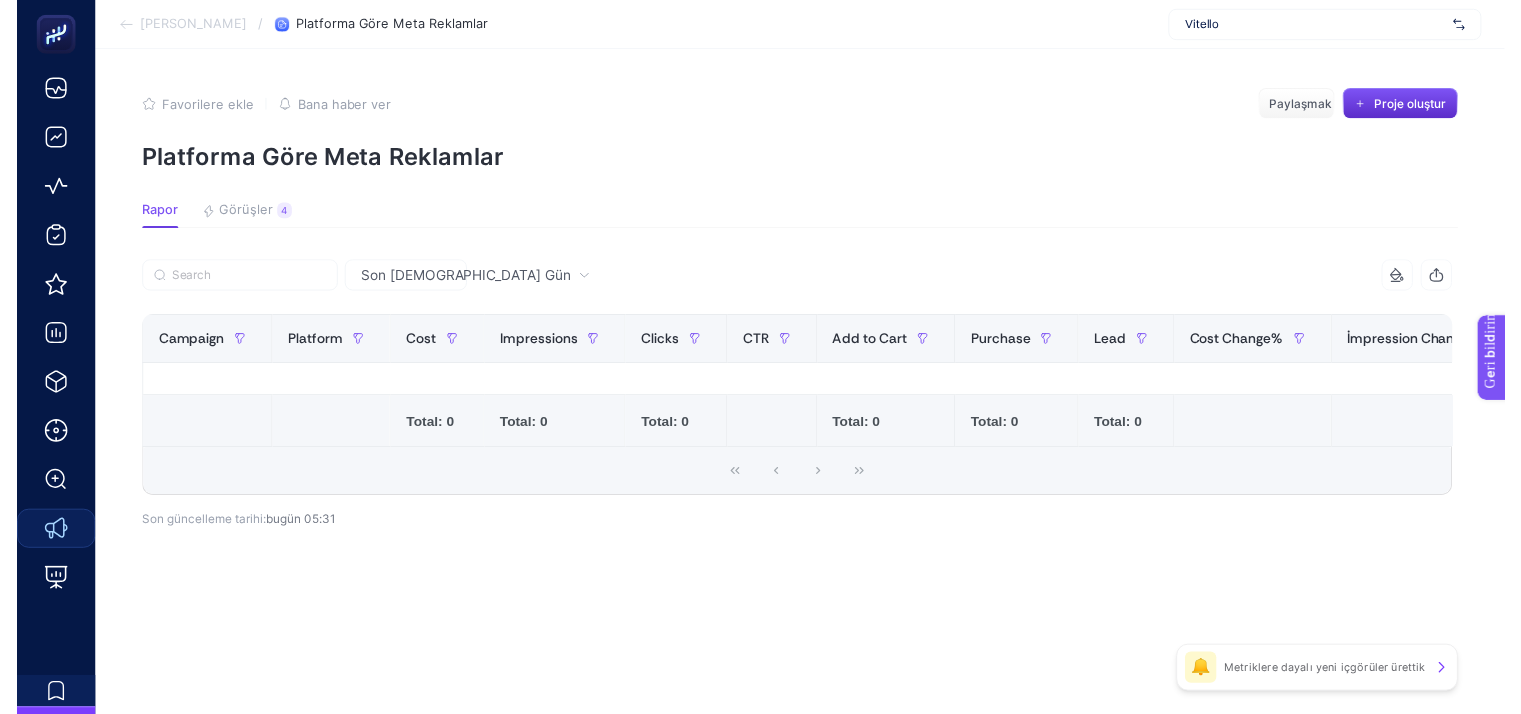 scroll, scrollTop: 0, scrollLeft: 0, axis: both 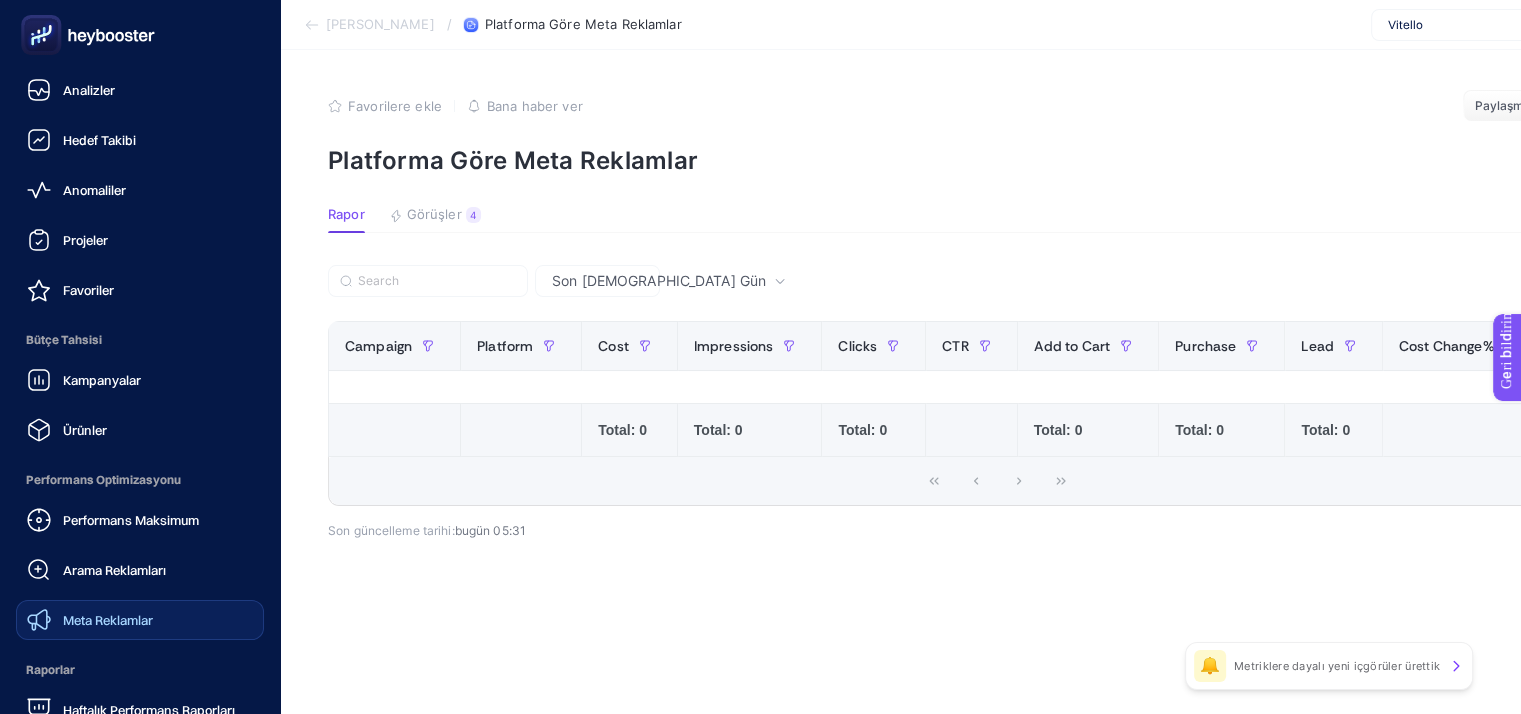 click on "Meta Reklamlar" at bounding box center [108, 620] 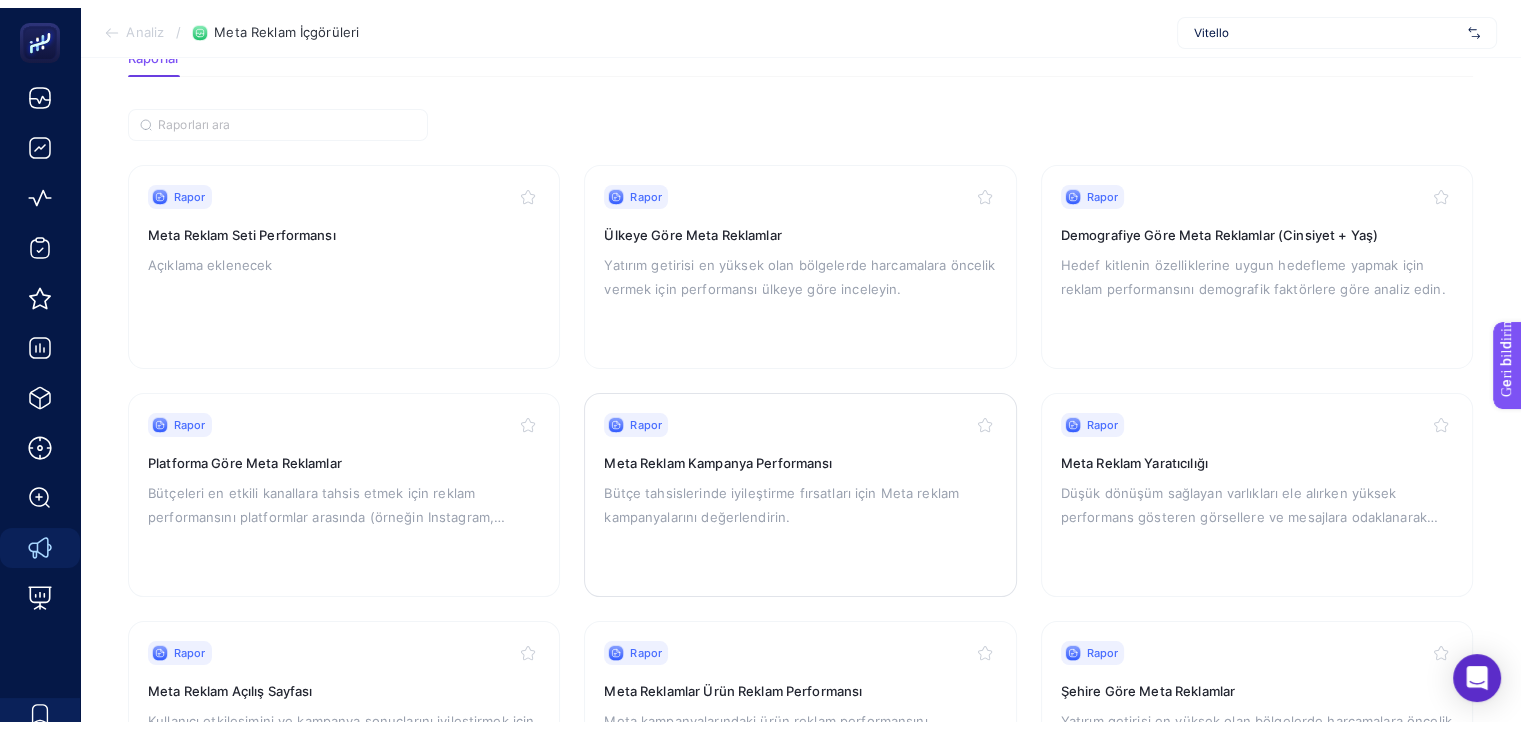 scroll, scrollTop: 120, scrollLeft: 0, axis: vertical 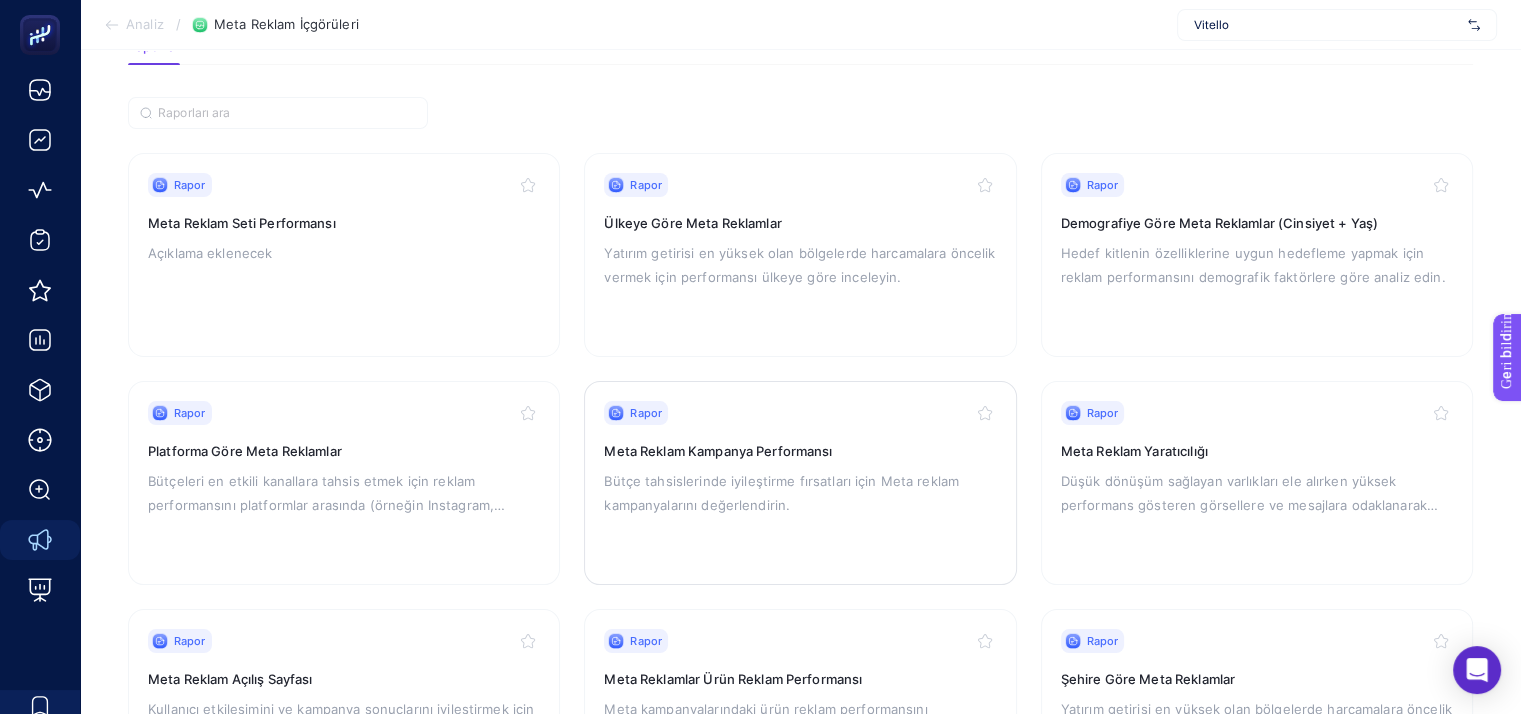 click on "Bütçe tahsislerinde iyileştirme fırsatları için Meta reklam kampanyalarını değerlendirin." at bounding box center [781, 493] 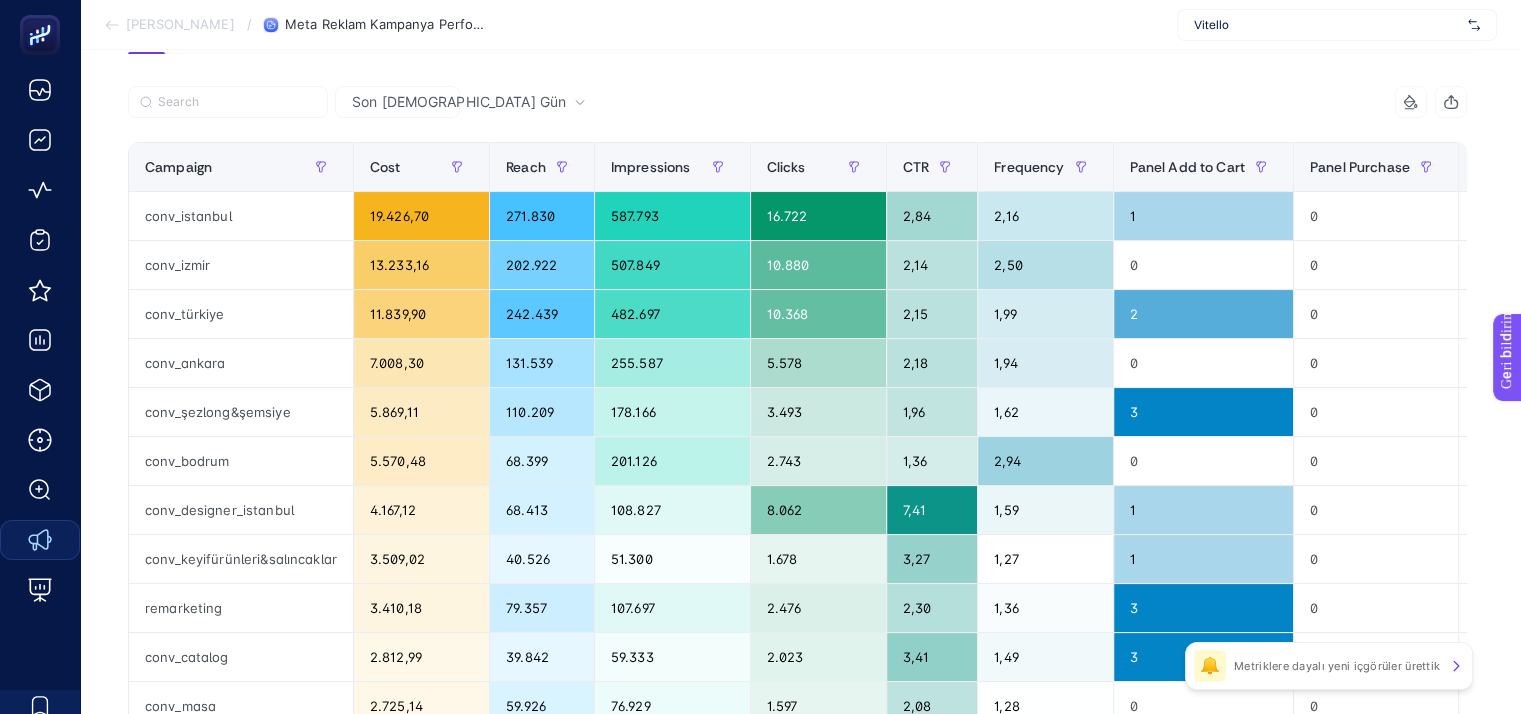 scroll, scrollTop: 180, scrollLeft: 0, axis: vertical 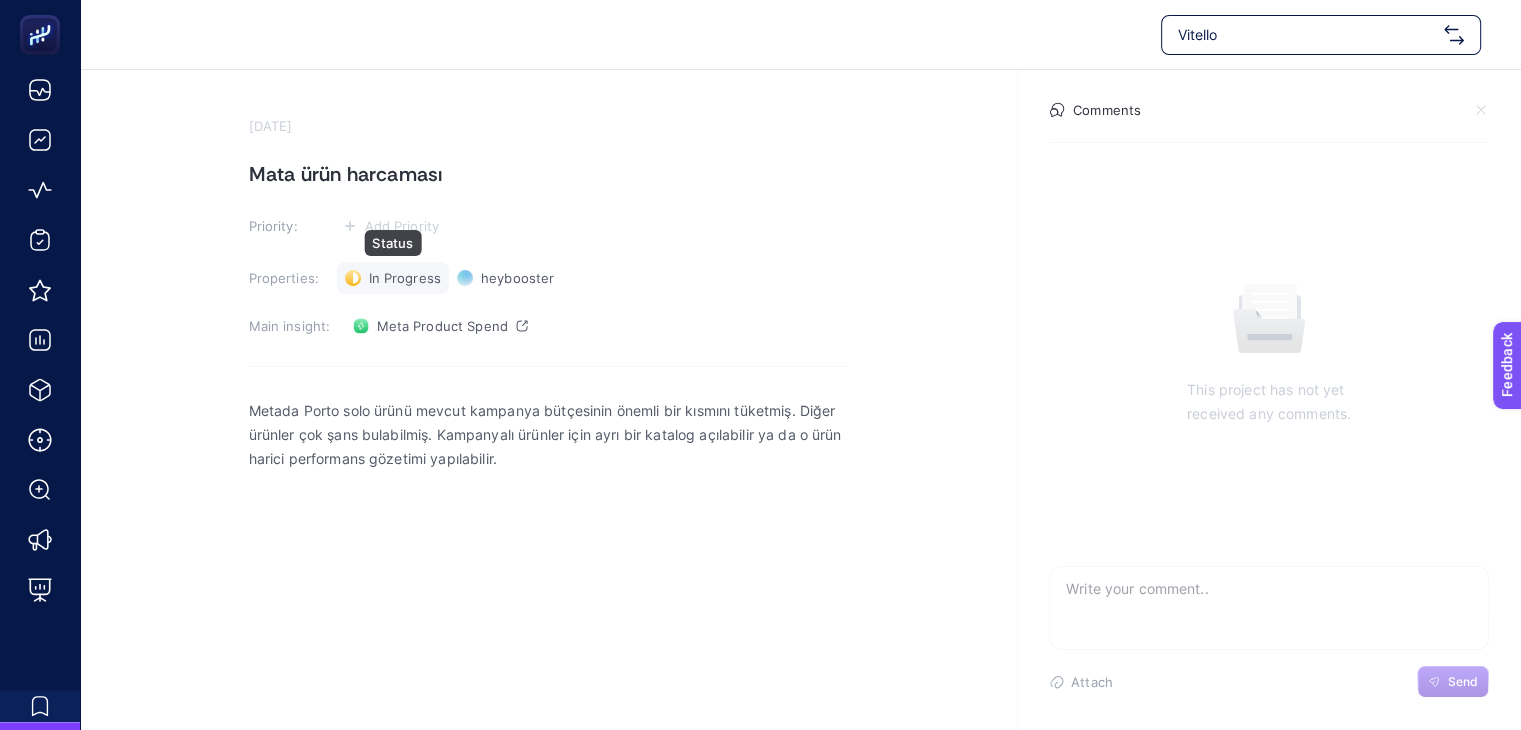 click on "In Progress" at bounding box center (405, 278) 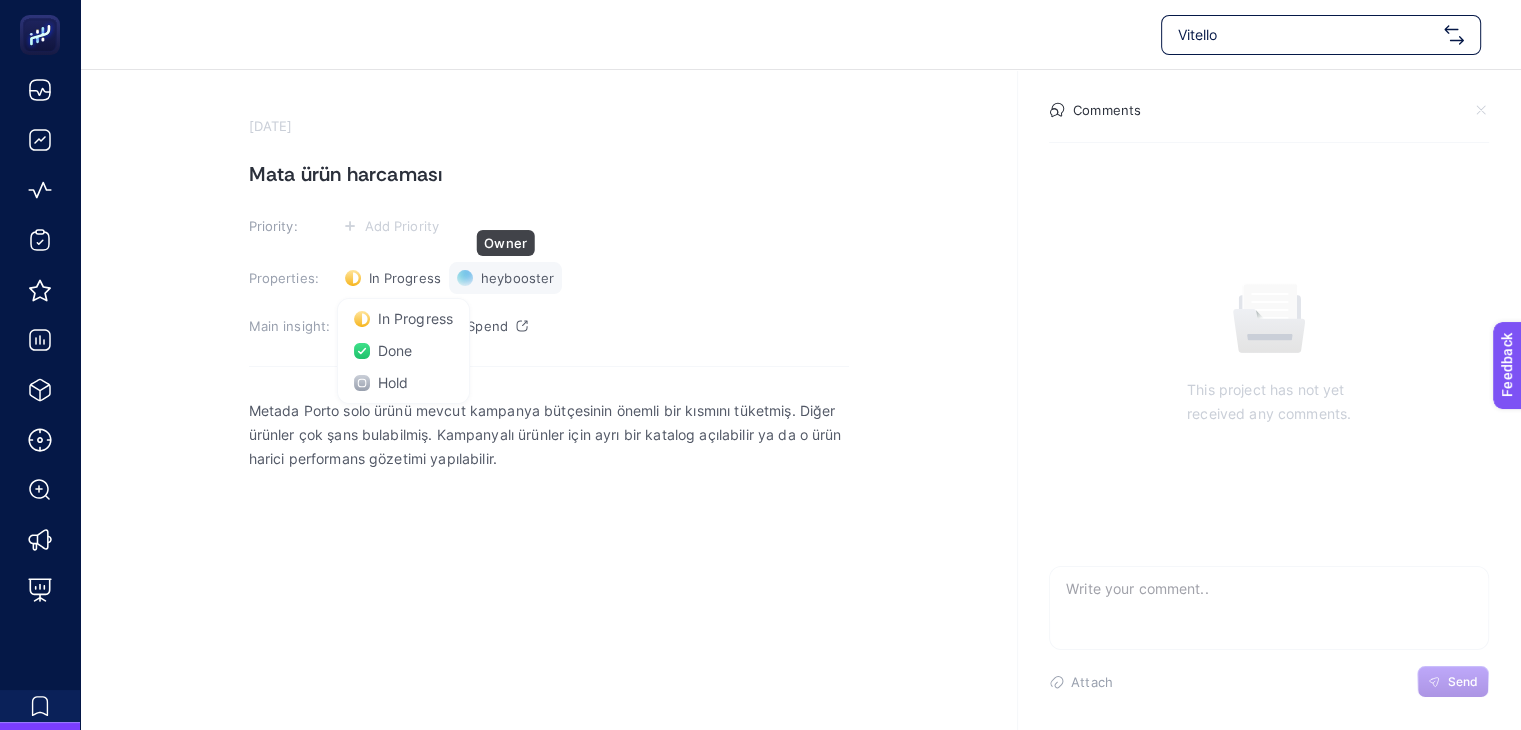 click on "heybooster" at bounding box center (517, 278) 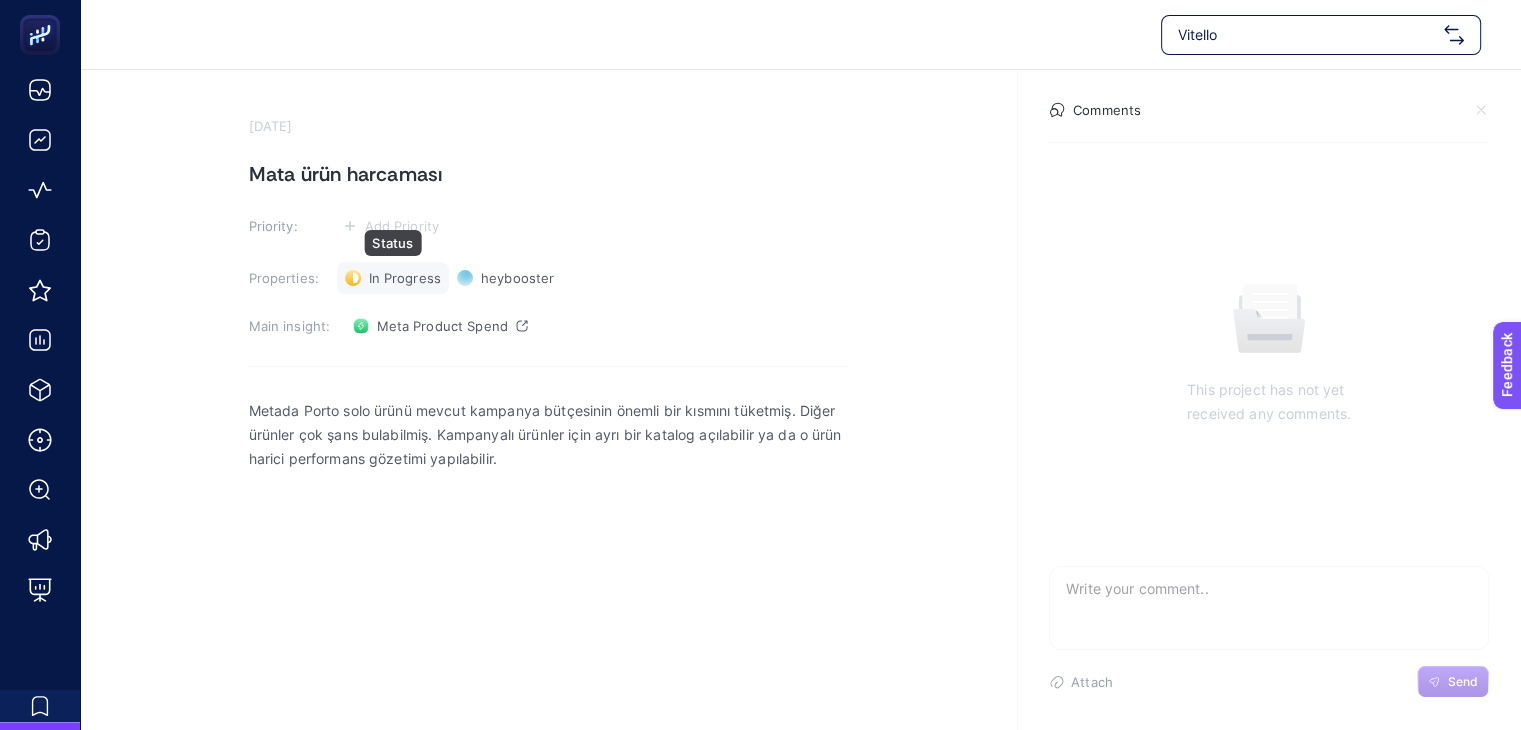 click on "In Progress" at bounding box center (405, 278) 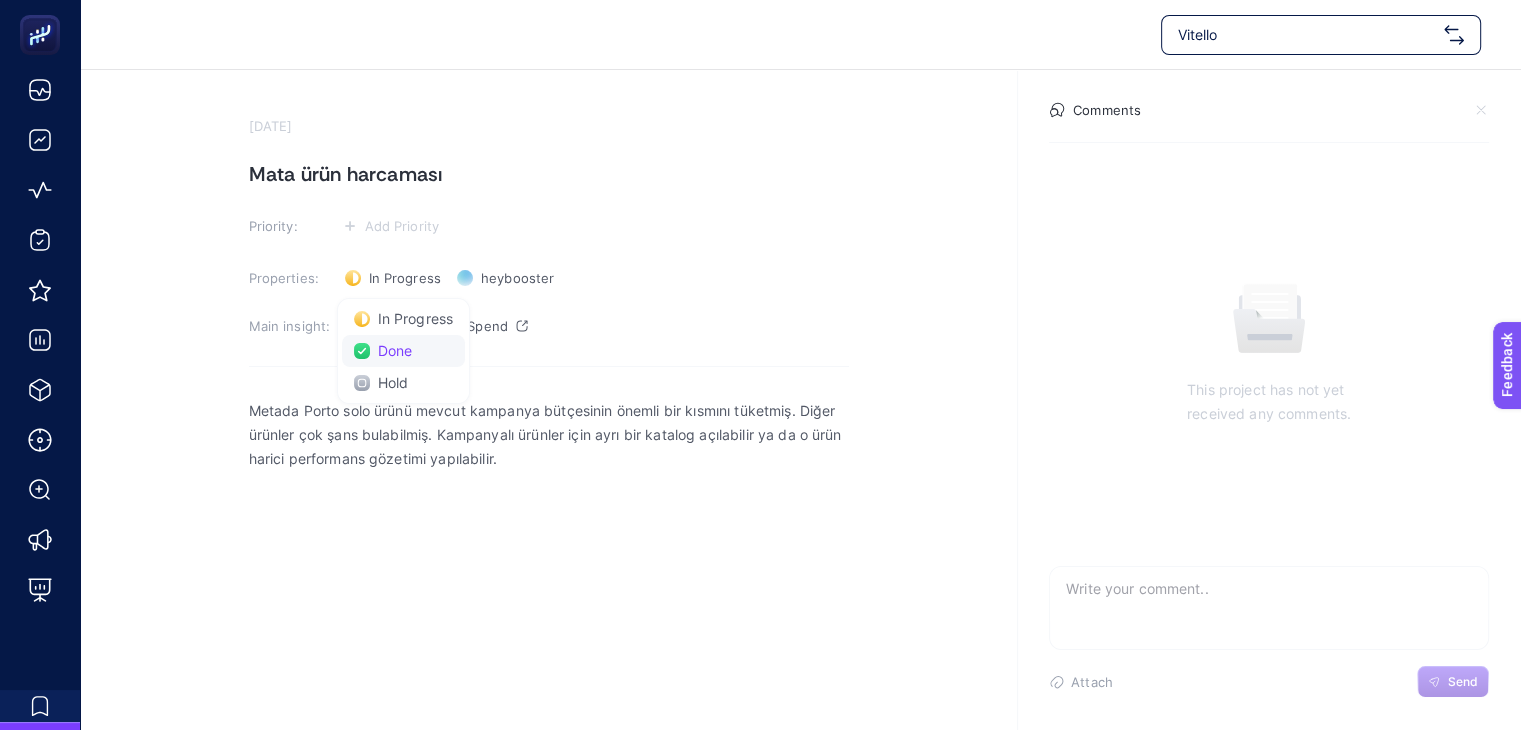 click on "Done" at bounding box center [395, 351] 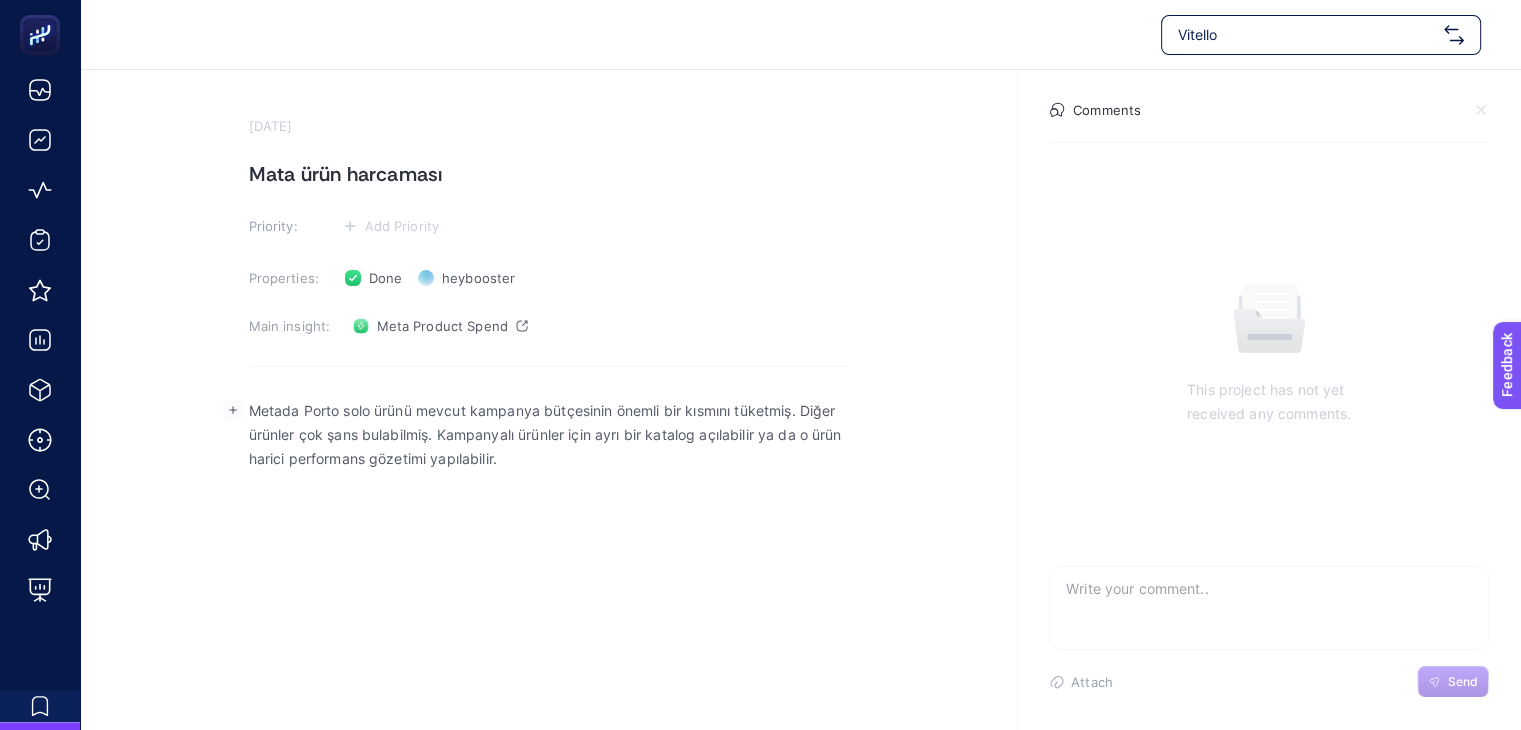 click on "Metada Porto solo ürünü mevcut kampanya bütçesinin önemli bir kısmını tüketmiş. Diğer ürünler çok şans bulabilmiş. Kampanyalı ürünler için ayrı bir katalog açılabilir ya da o ürün harici performans gözetimi yapılabilir." at bounding box center (549, 586) 